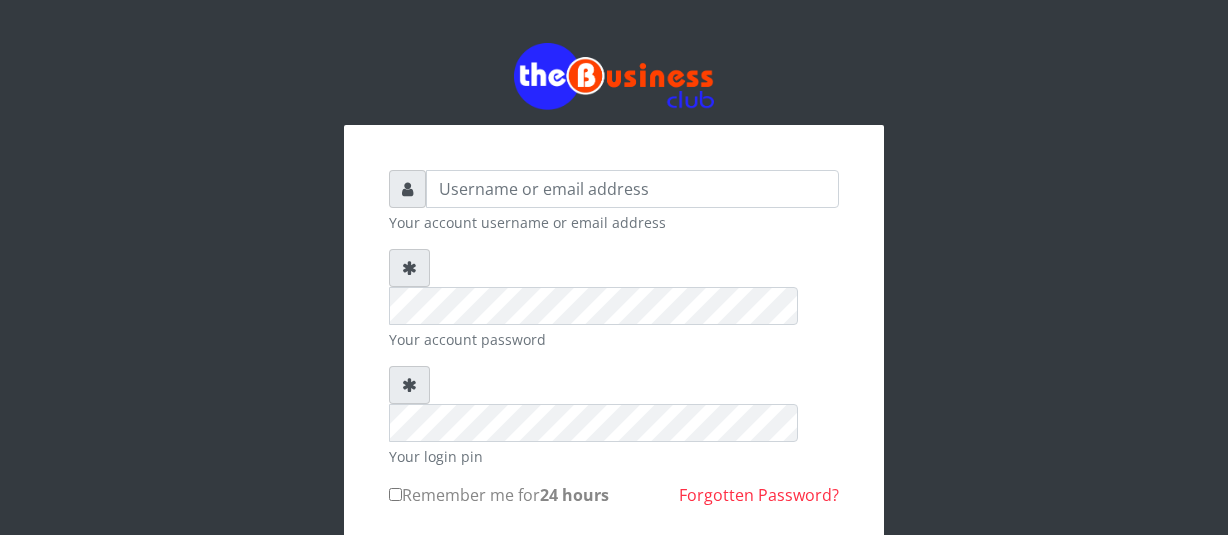 scroll, scrollTop: 0, scrollLeft: 0, axis: both 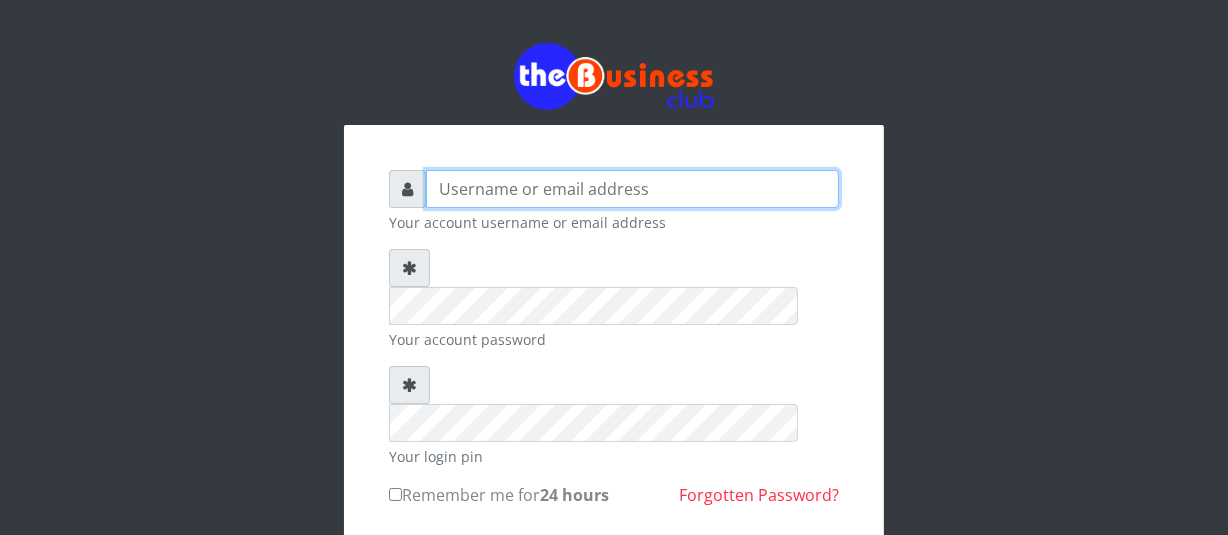 click at bounding box center [632, 189] 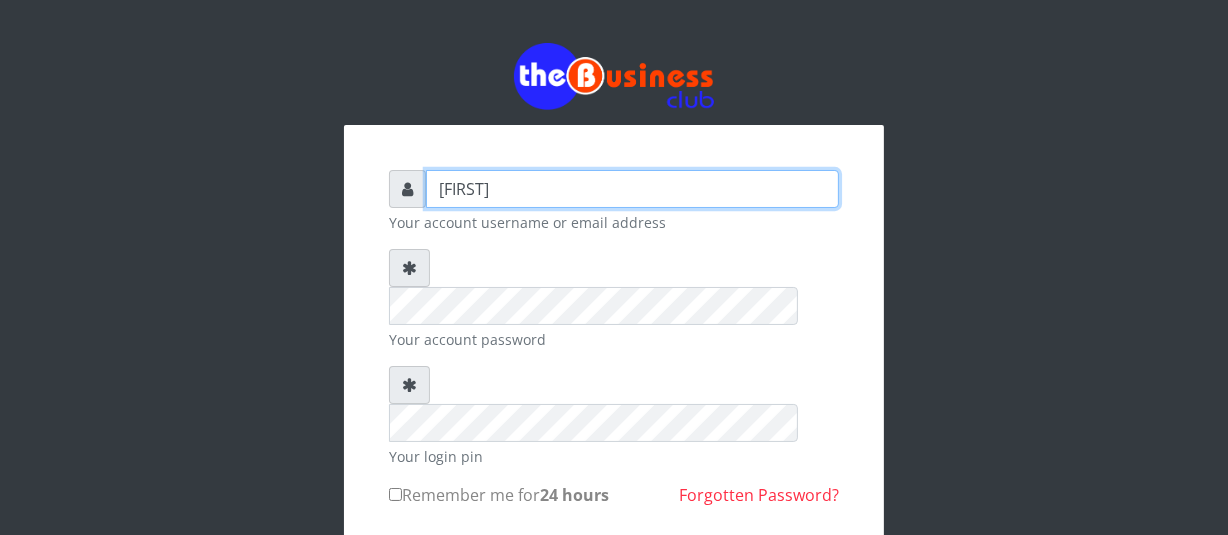 type on "jossy" 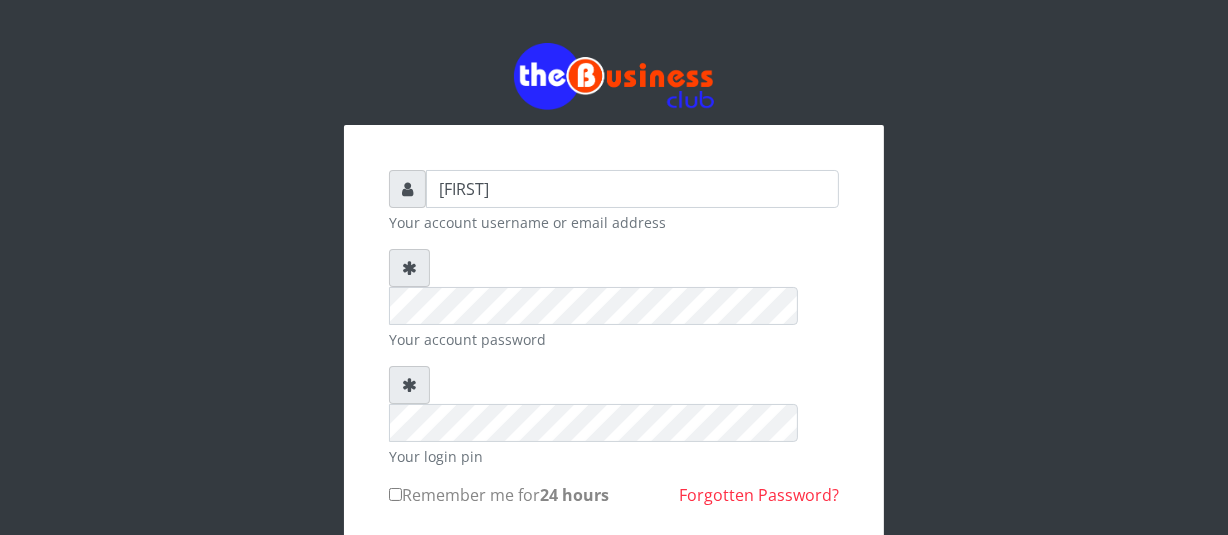 click on "Sign in" at bounding box center (614, 595) 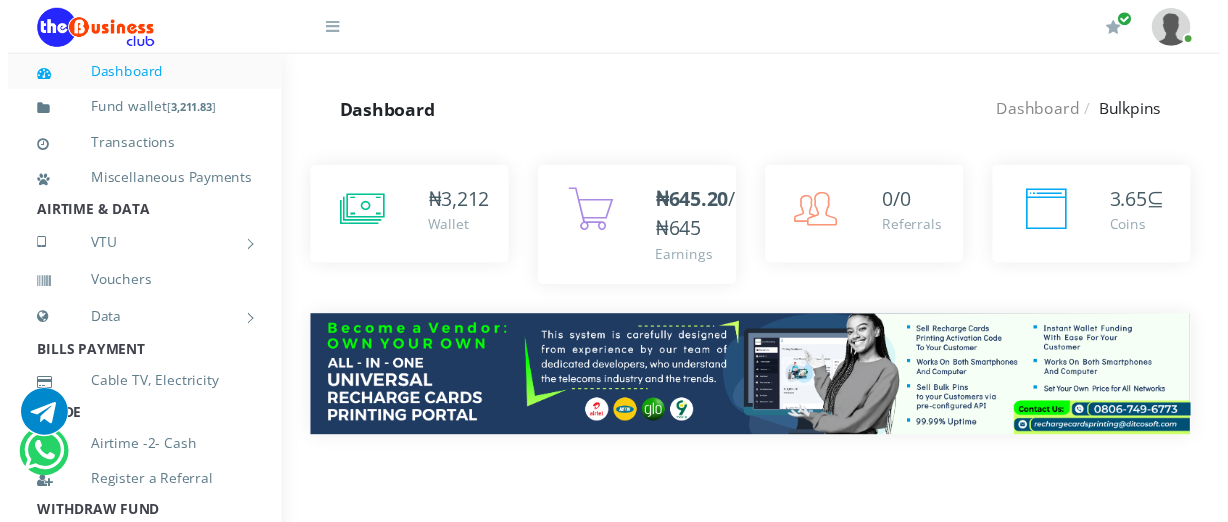 scroll, scrollTop: 0, scrollLeft: 0, axis: both 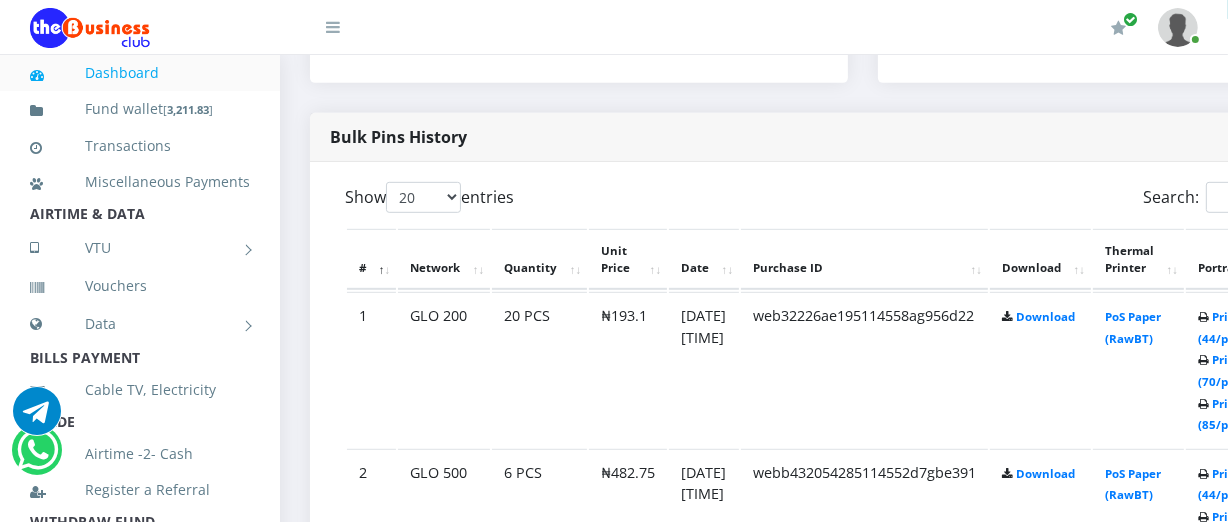 drag, startPoint x: 1227, startPoint y: 89, endPoint x: 1220, endPoint y: 108, distance: 20.248457 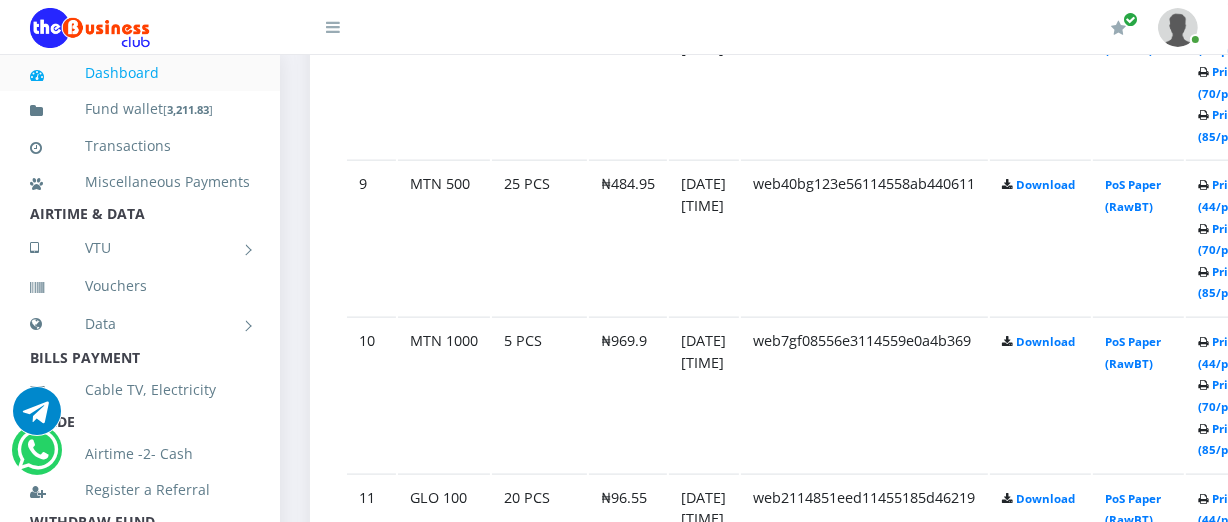scroll, scrollTop: 2365, scrollLeft: 0, axis: vertical 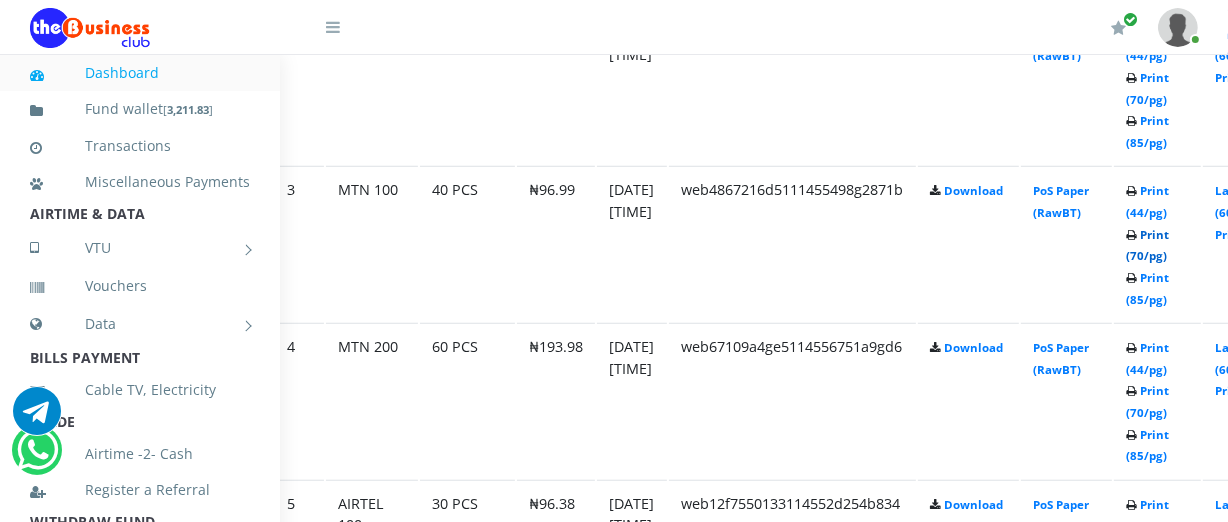 click on "Print (70/pg)" at bounding box center (1147, 245) 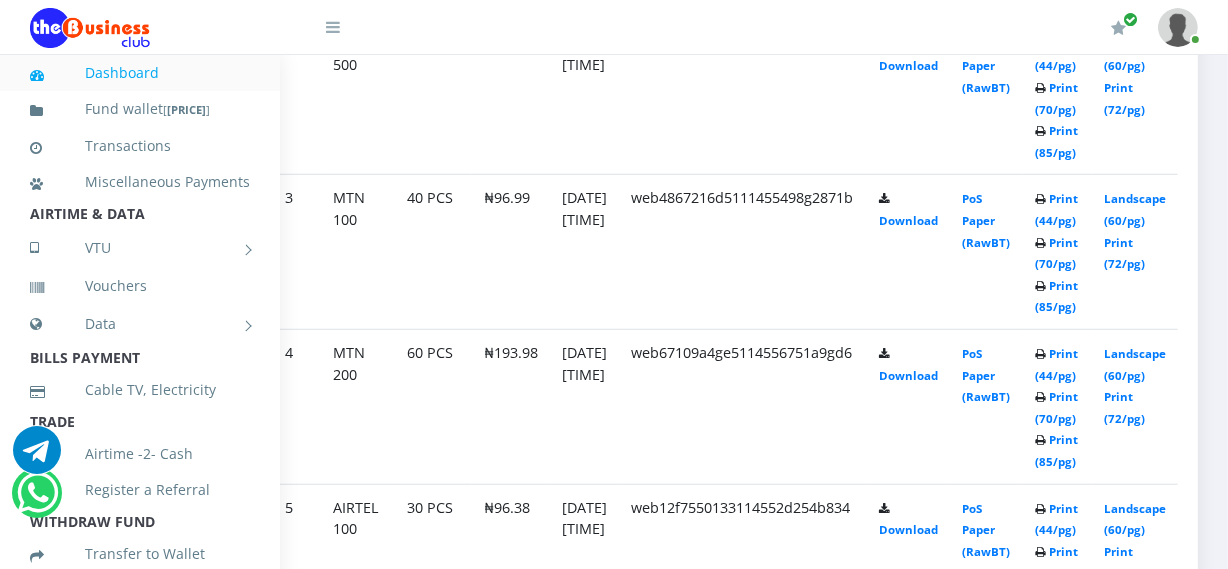 scroll, scrollTop: 1327, scrollLeft: 72, axis: both 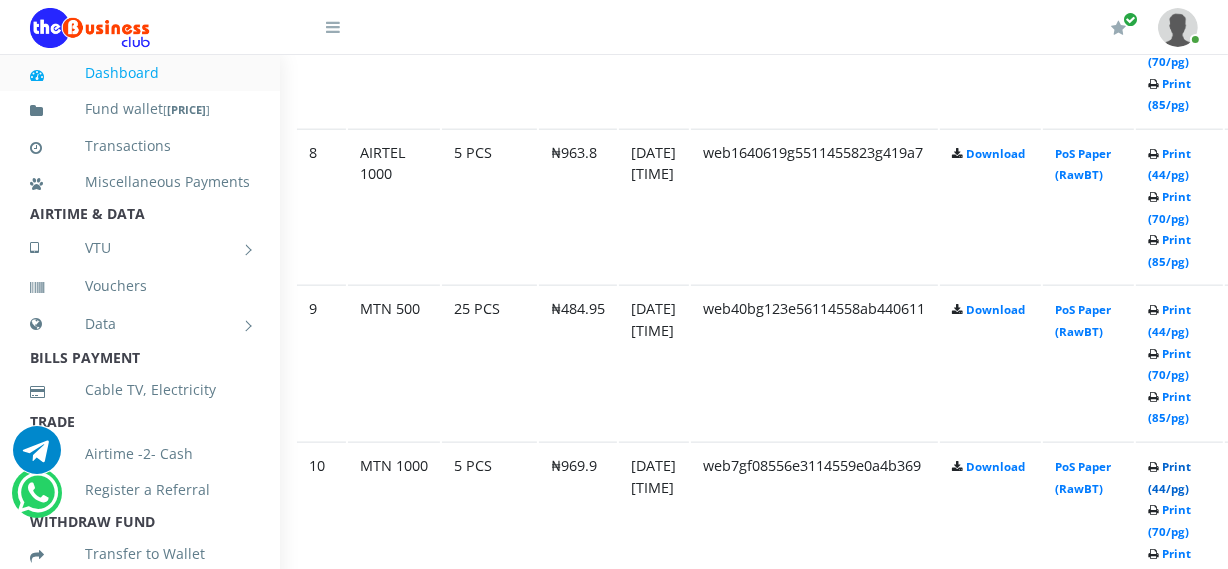 click on "Print (44/pg)" at bounding box center (1169, 477) 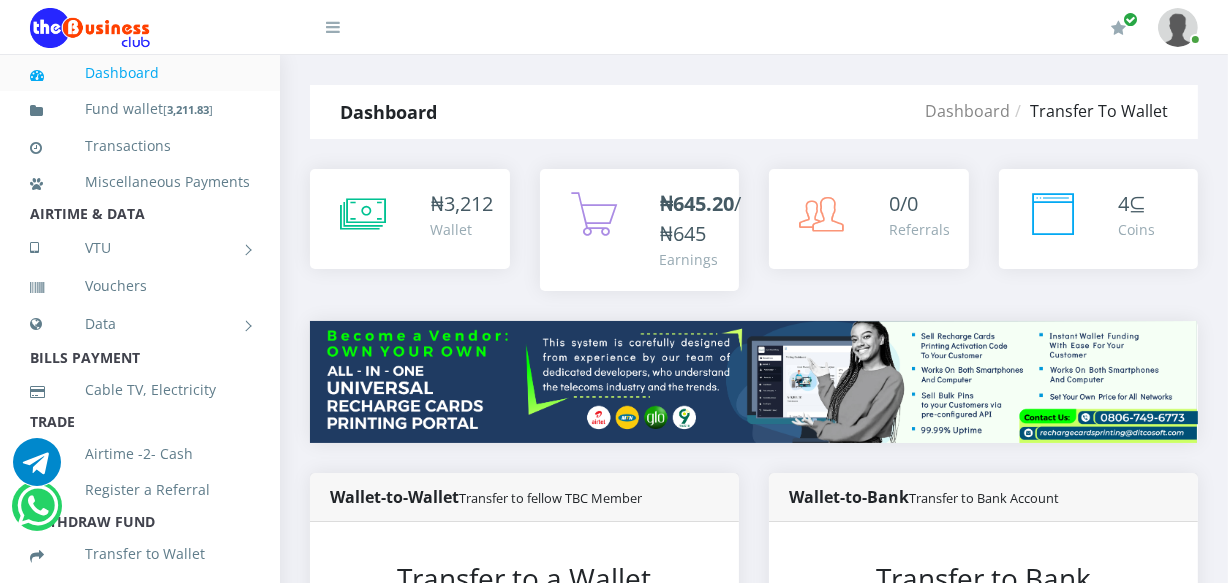 scroll, scrollTop: 0, scrollLeft: 0, axis: both 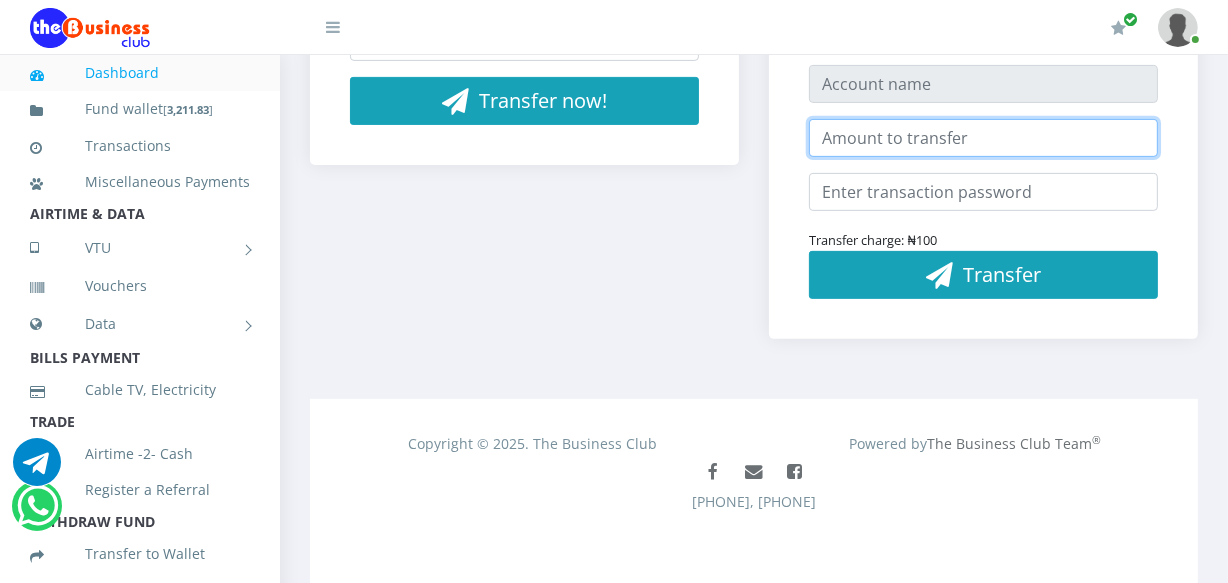 drag, startPoint x: 1143, startPoint y: 149, endPoint x: 1160, endPoint y: 97, distance: 54.708317 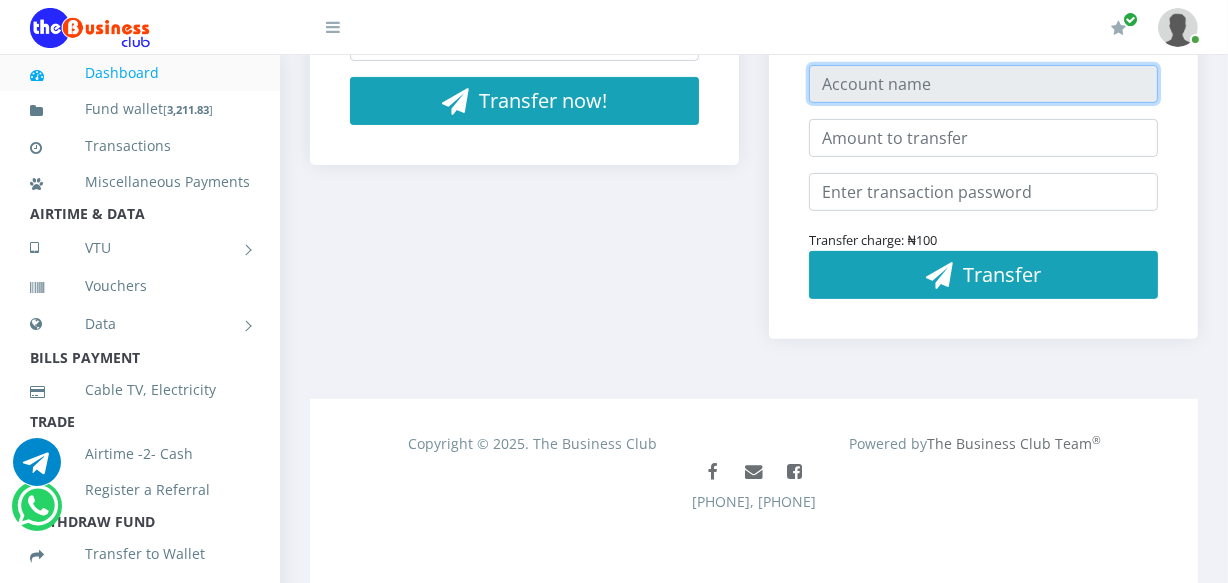 click at bounding box center [983, 84] 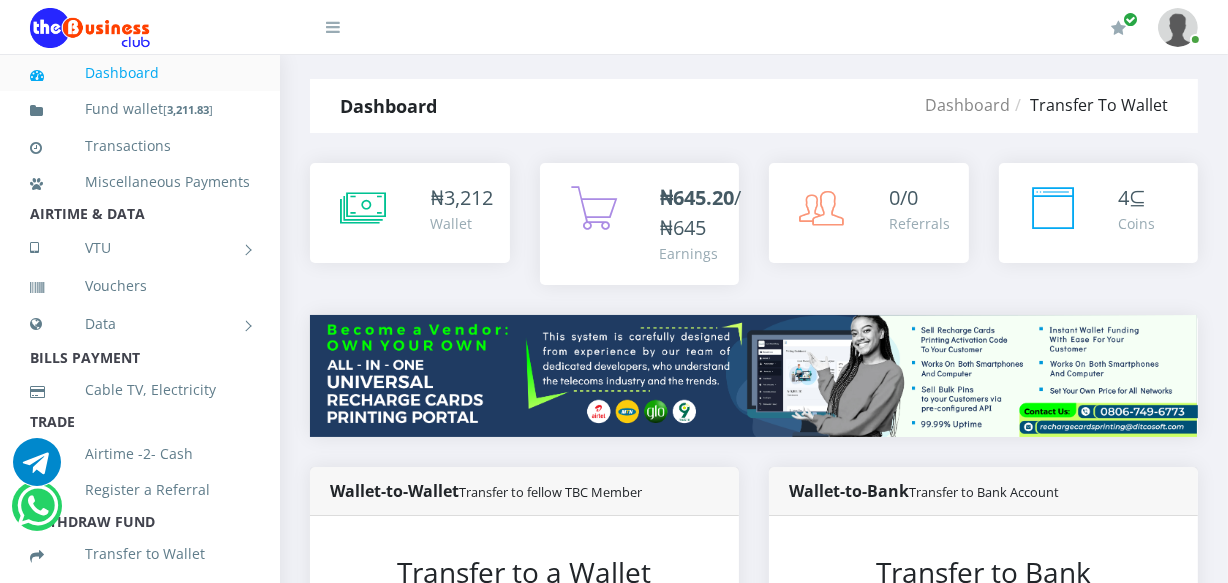 scroll, scrollTop: 0, scrollLeft: 0, axis: both 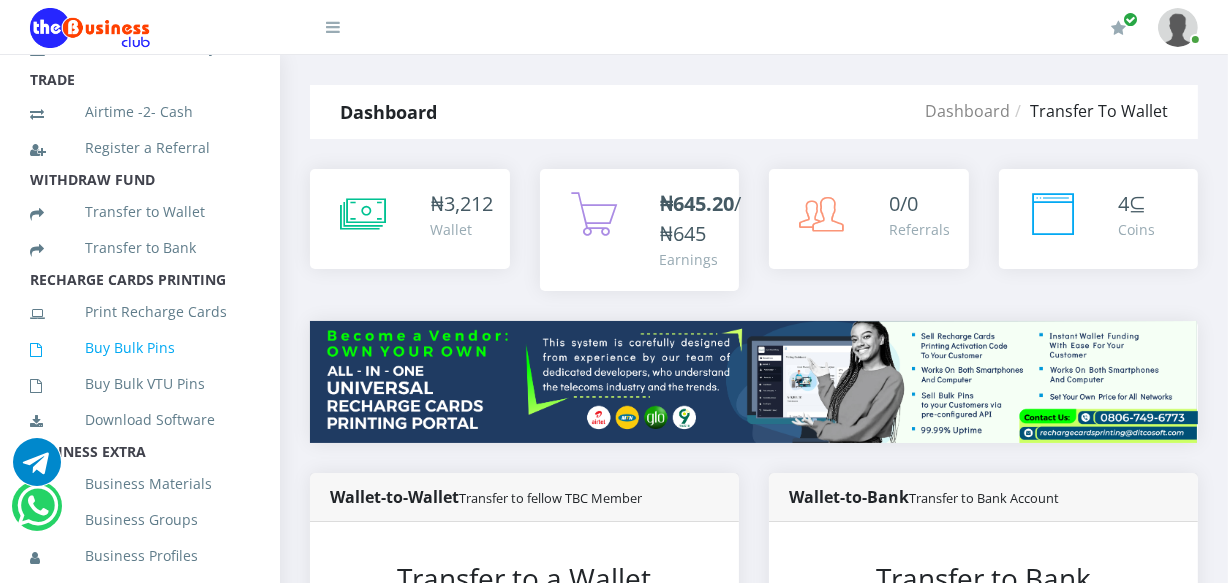 click on "Buy Bulk Pins" at bounding box center (140, 348) 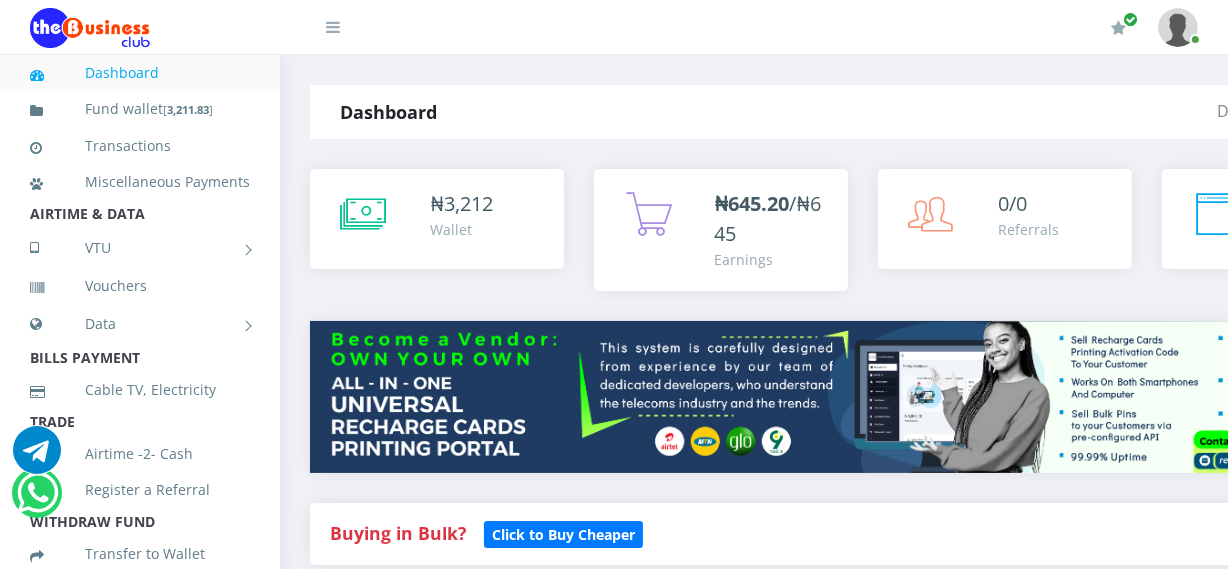 scroll, scrollTop: 0, scrollLeft: 0, axis: both 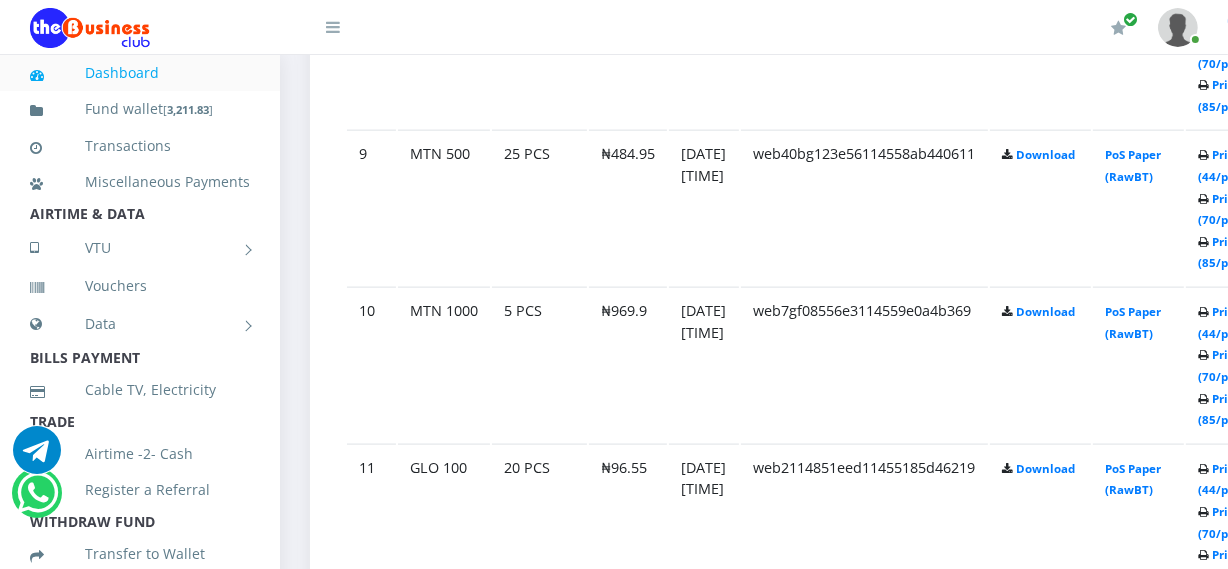 click on "[DATE] [TIME]" at bounding box center [704, -889] 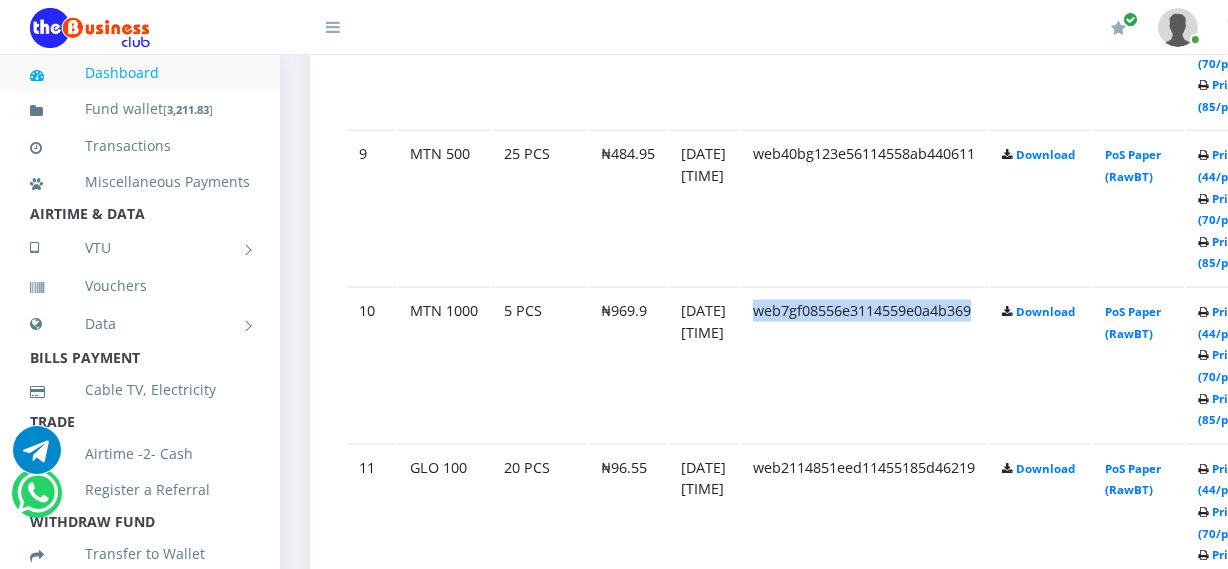 click on "web7gf08556e3114559e0a4b369" at bounding box center (864, -889) 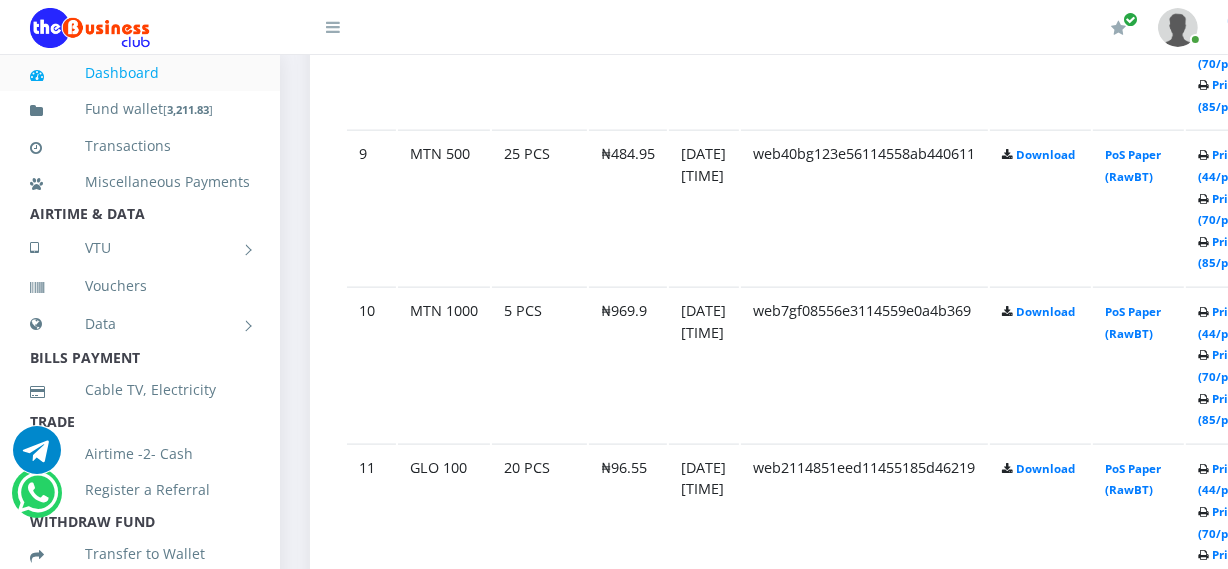 click on "PoS Paper (RawBT)" at bounding box center [1138, -889] 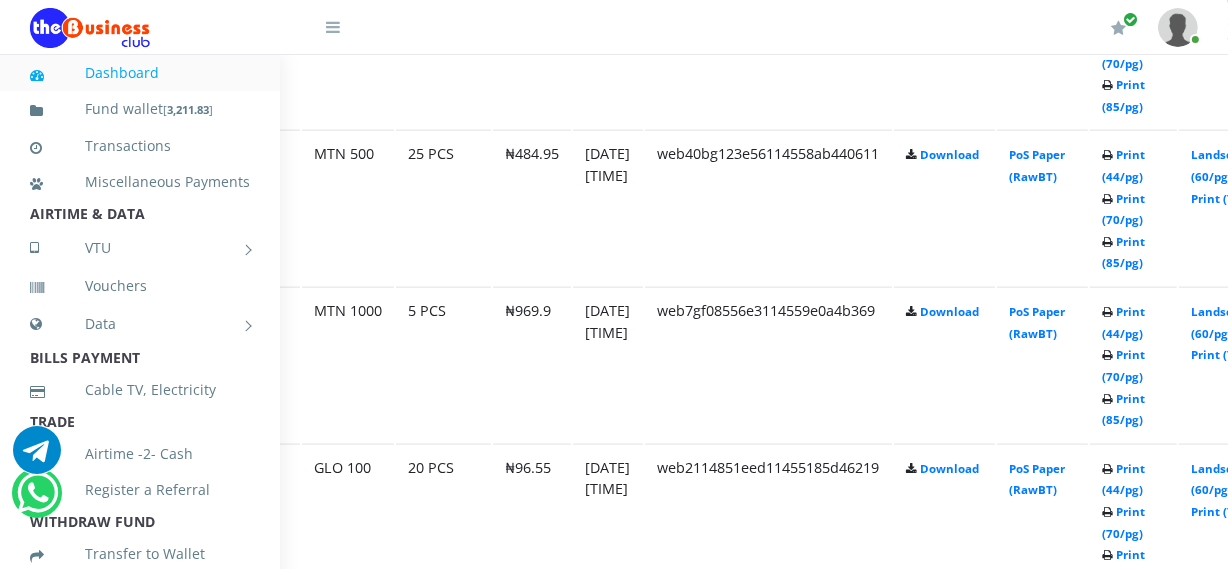 scroll, scrollTop: 2386, scrollLeft: 109, axis: both 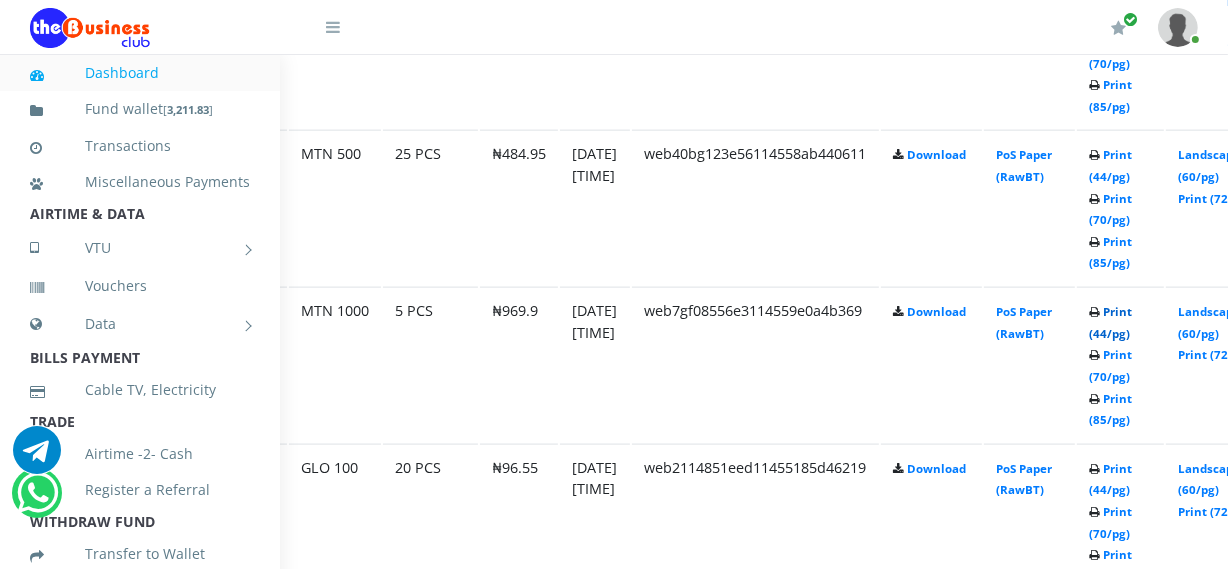 click on "Print (44/pg)" at bounding box center (1110, 322) 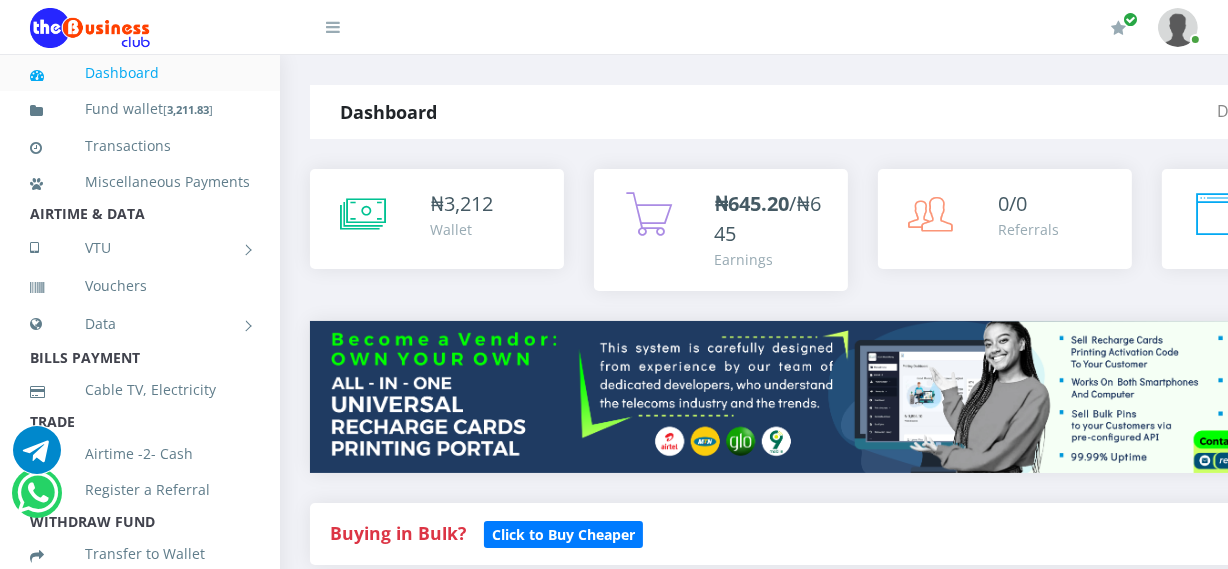 scroll, scrollTop: 0, scrollLeft: 0, axis: both 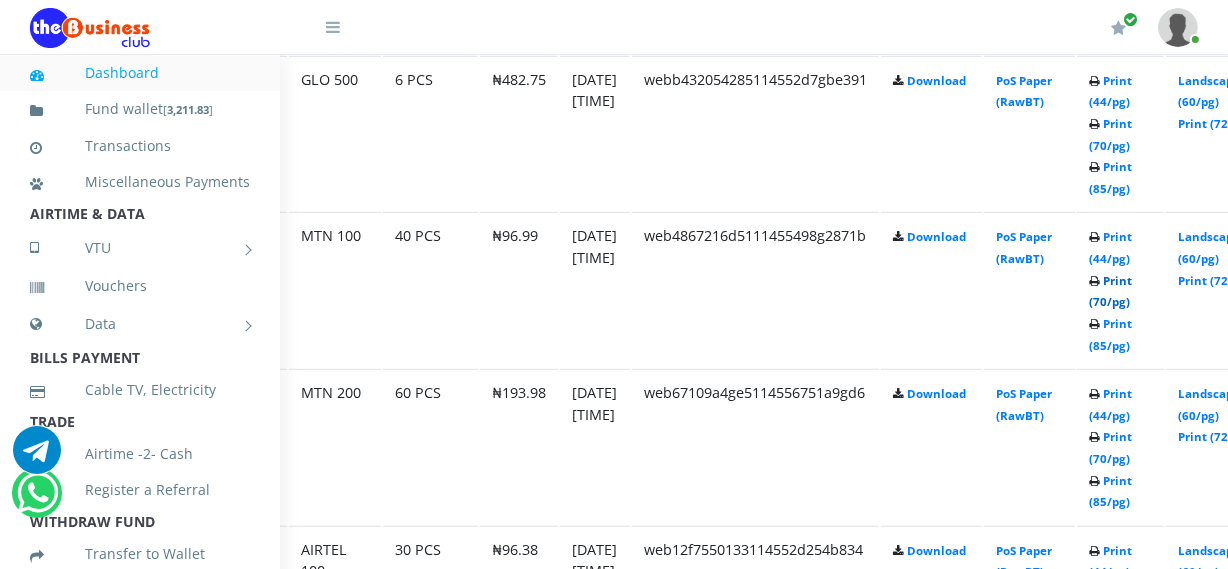 click on "Print (70/pg)" at bounding box center (1110, 291) 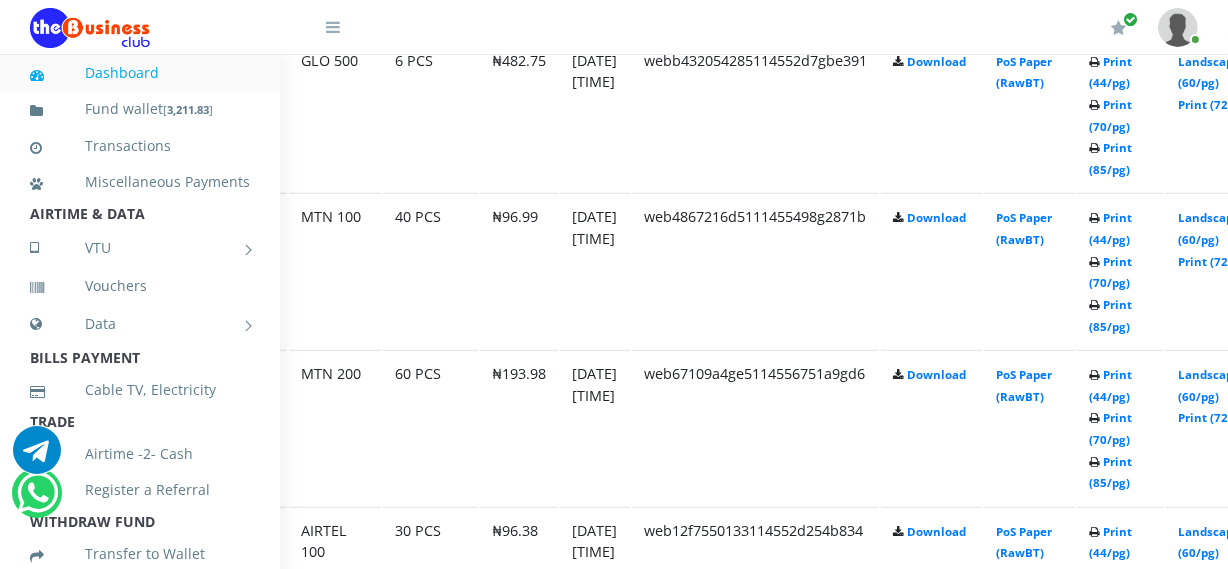 scroll, scrollTop: 1364, scrollLeft: 109, axis: both 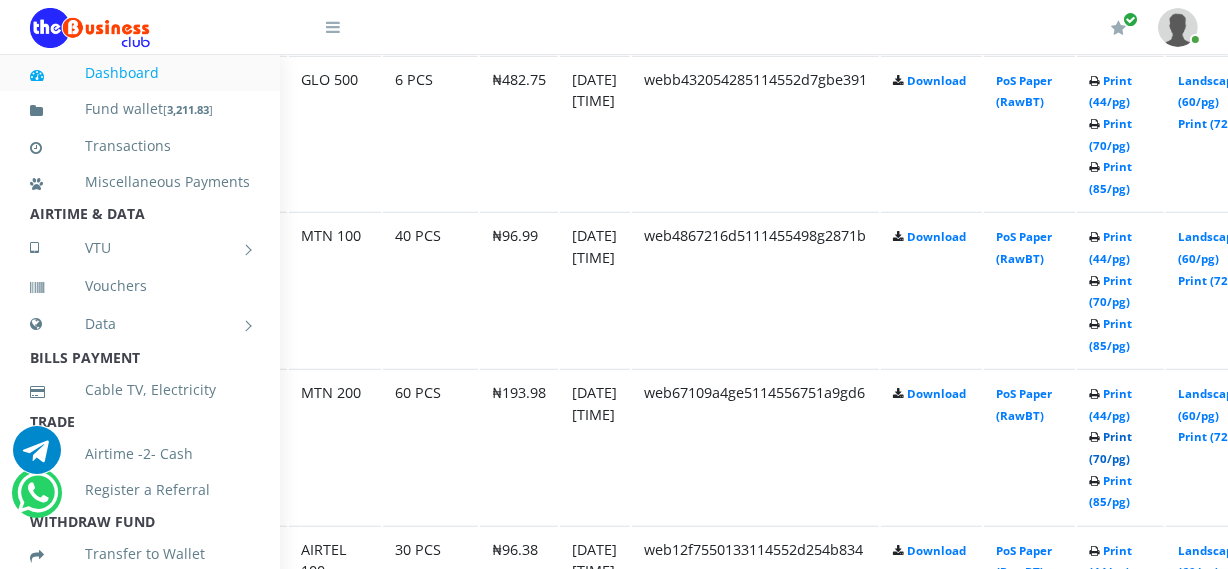 click on "Print (70/pg)" at bounding box center (1110, 447) 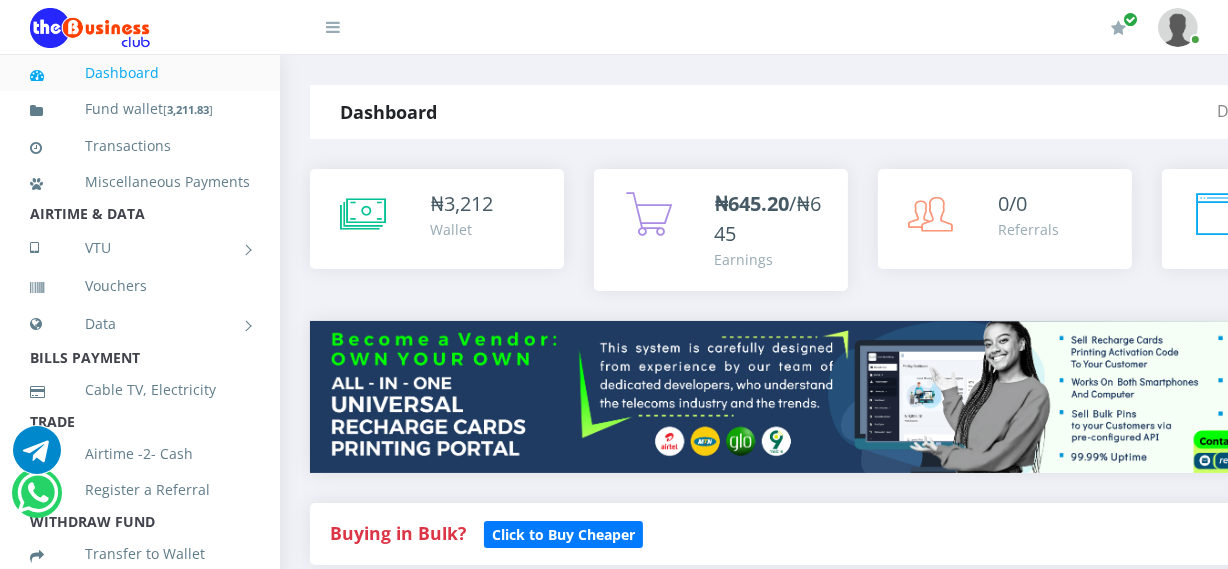 scroll, scrollTop: 0, scrollLeft: 0, axis: both 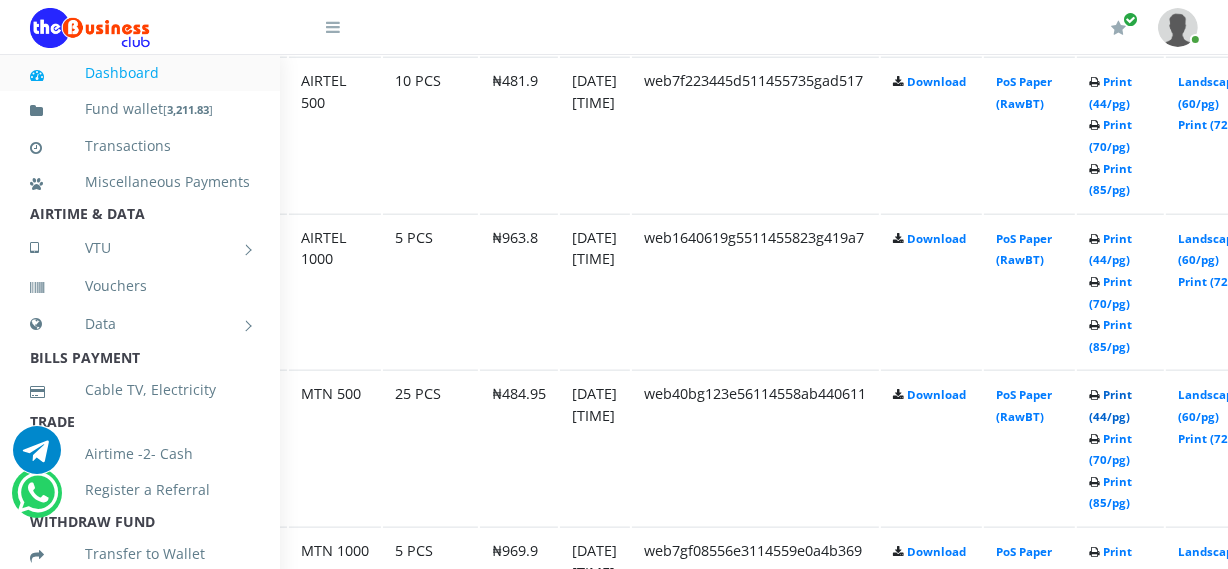 click on "Print (44/pg)" at bounding box center (1110, 405) 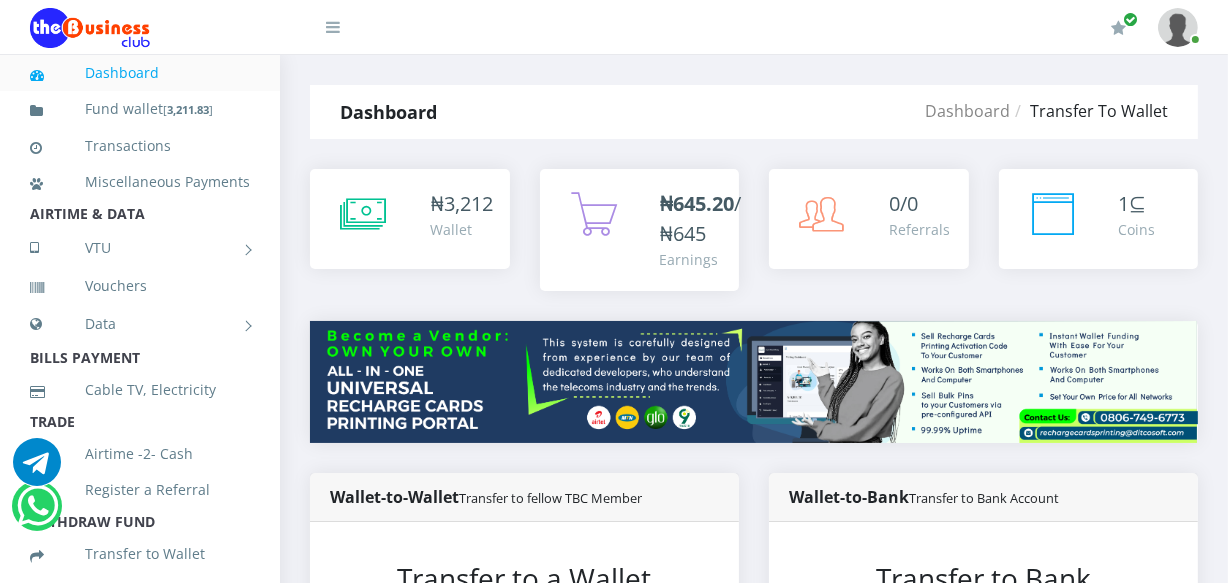 scroll, scrollTop: 0, scrollLeft: 0, axis: both 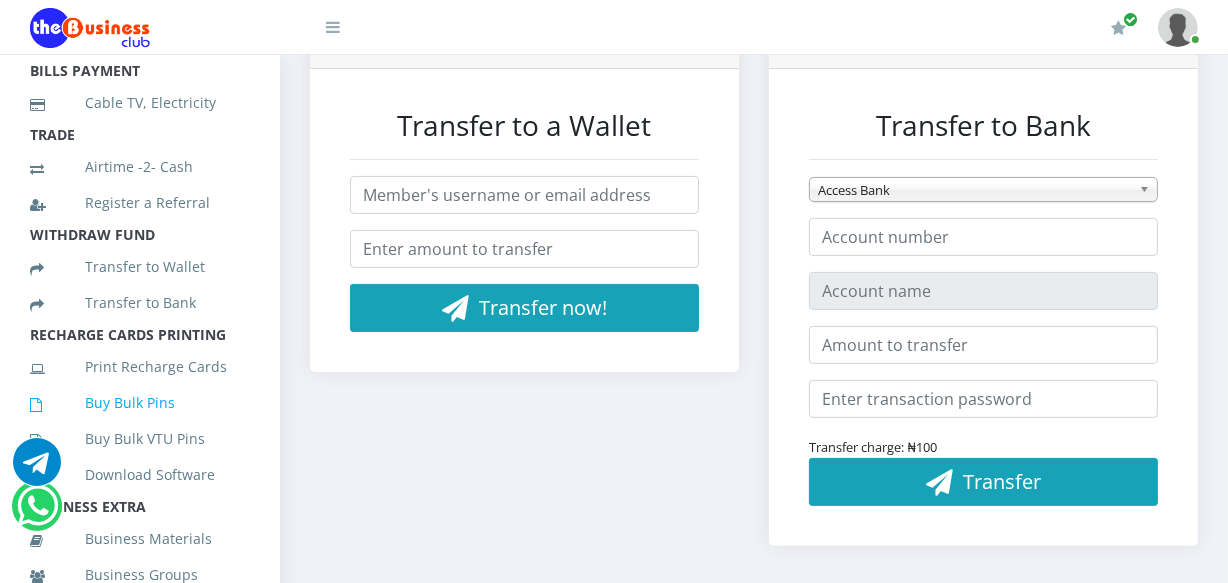 click on "Buy Bulk Pins" at bounding box center [140, 403] 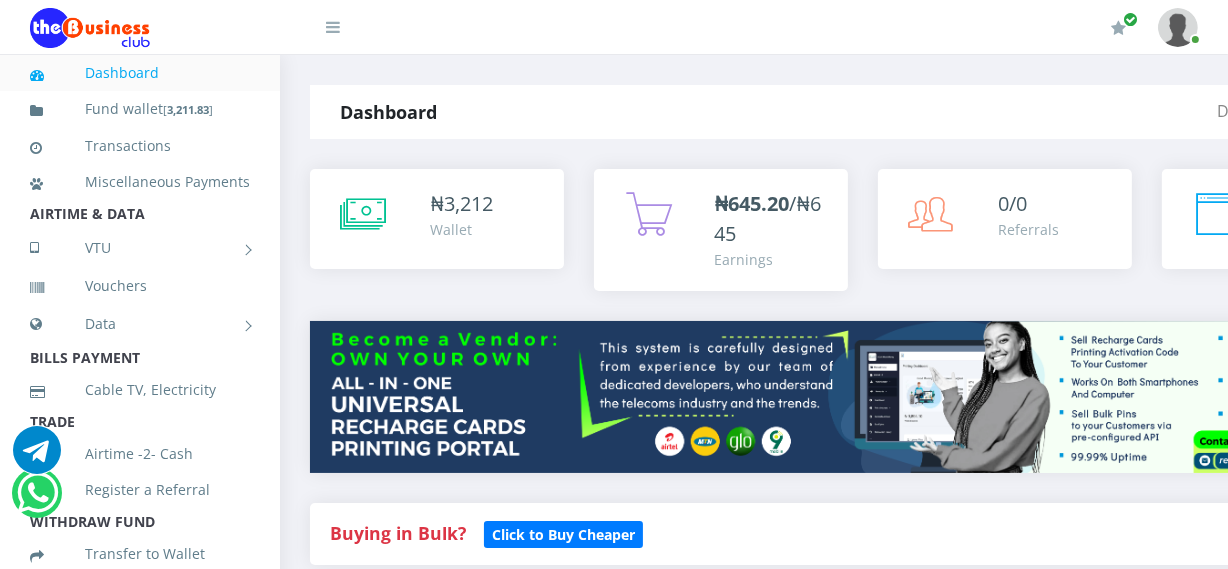 scroll, scrollTop: 0, scrollLeft: 0, axis: both 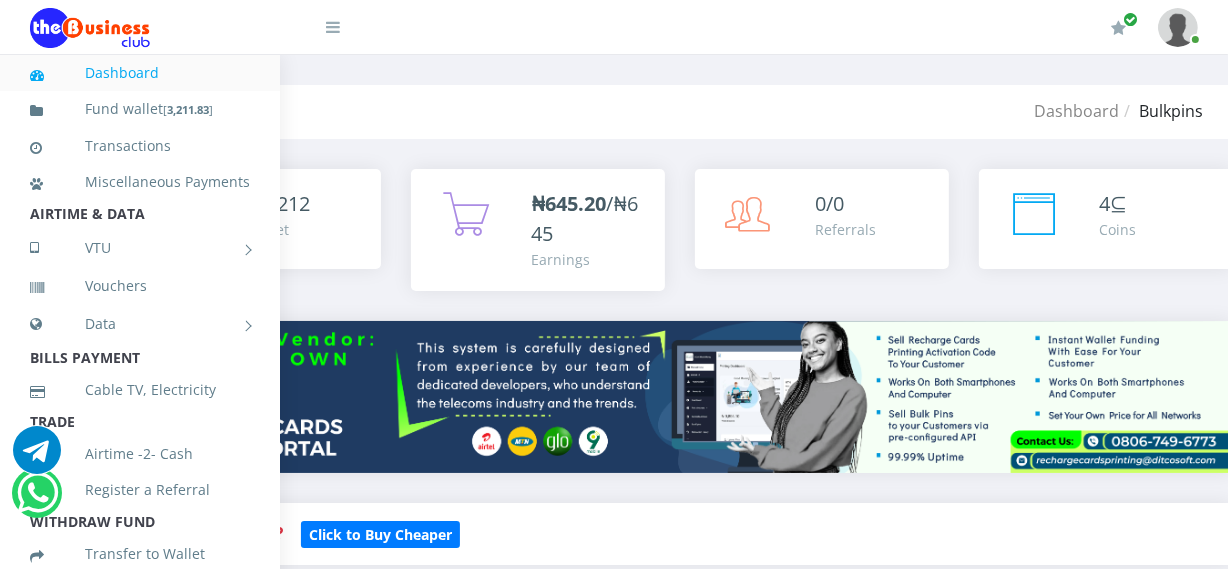 drag, startPoint x: 1190, startPoint y: 79, endPoint x: 1232, endPoint y: 76, distance: 42.107006 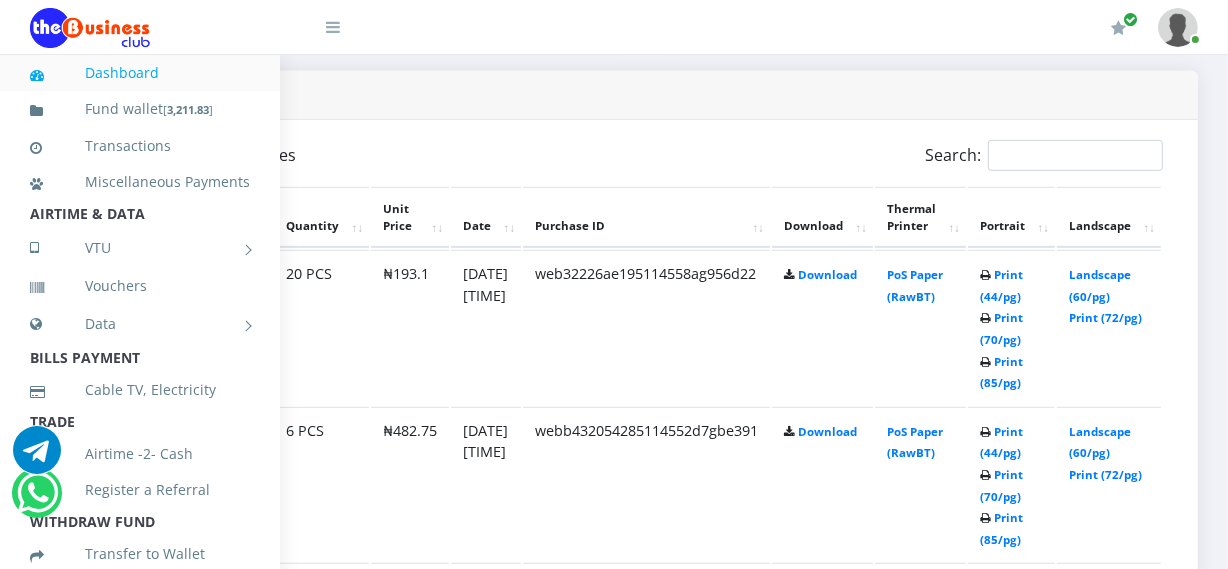 scroll, scrollTop: 1029, scrollLeft: 230, axis: both 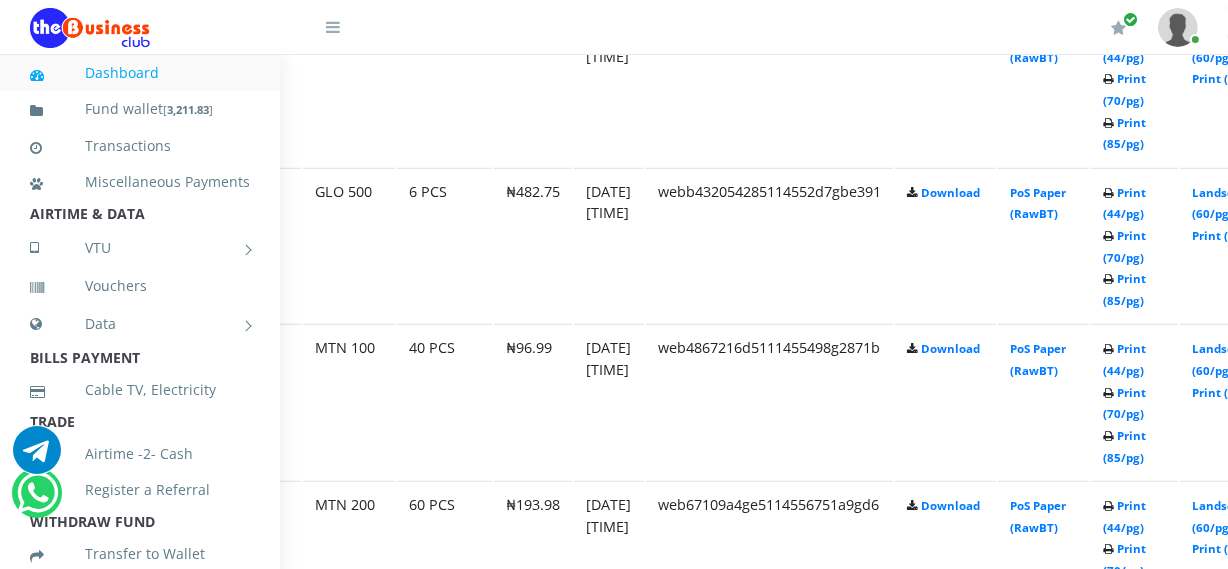 click on "Landscape (60/pg) Print (72/pg)" at bounding box center [1232, 245] 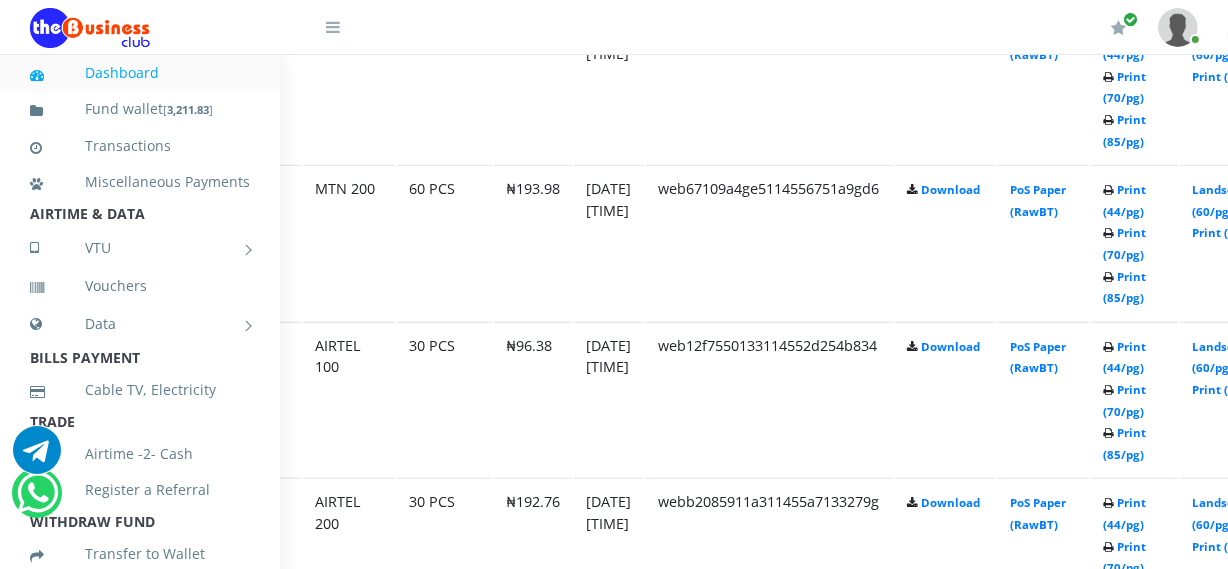 scroll, scrollTop: 1580, scrollLeft: 95, axis: both 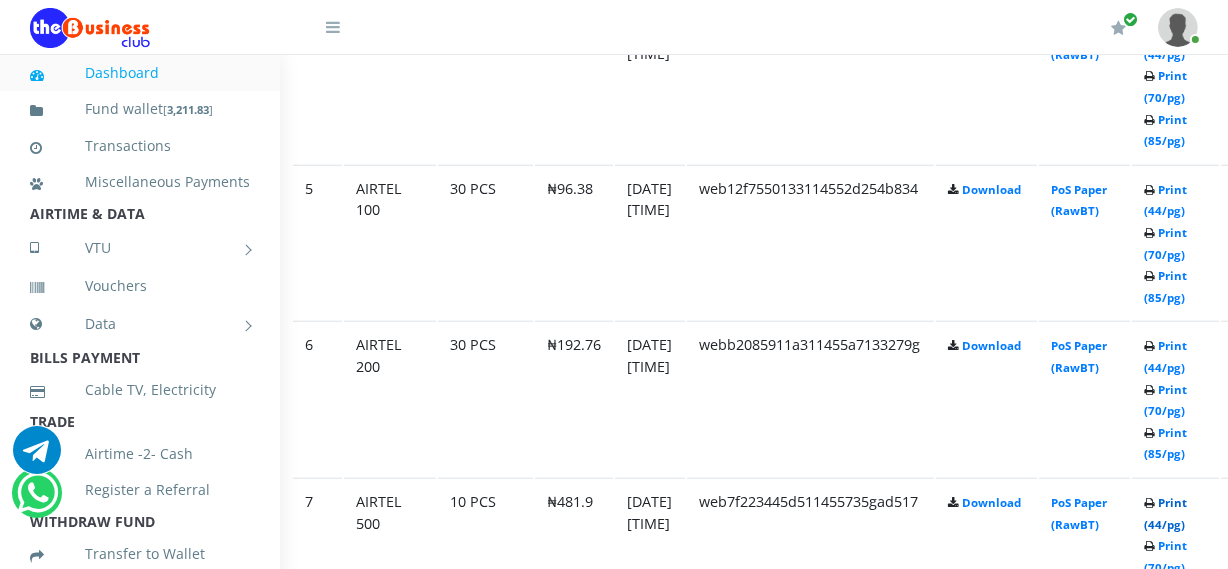 click on "Print (44/pg)" at bounding box center (1165, 513) 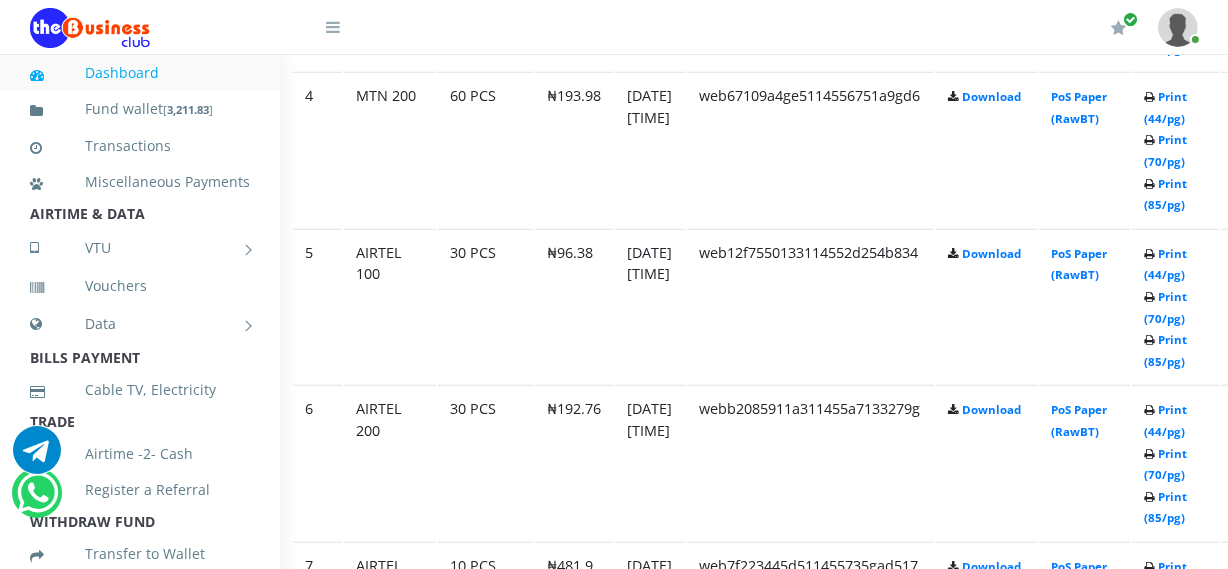 scroll, scrollTop: 1725, scrollLeft: 54, axis: both 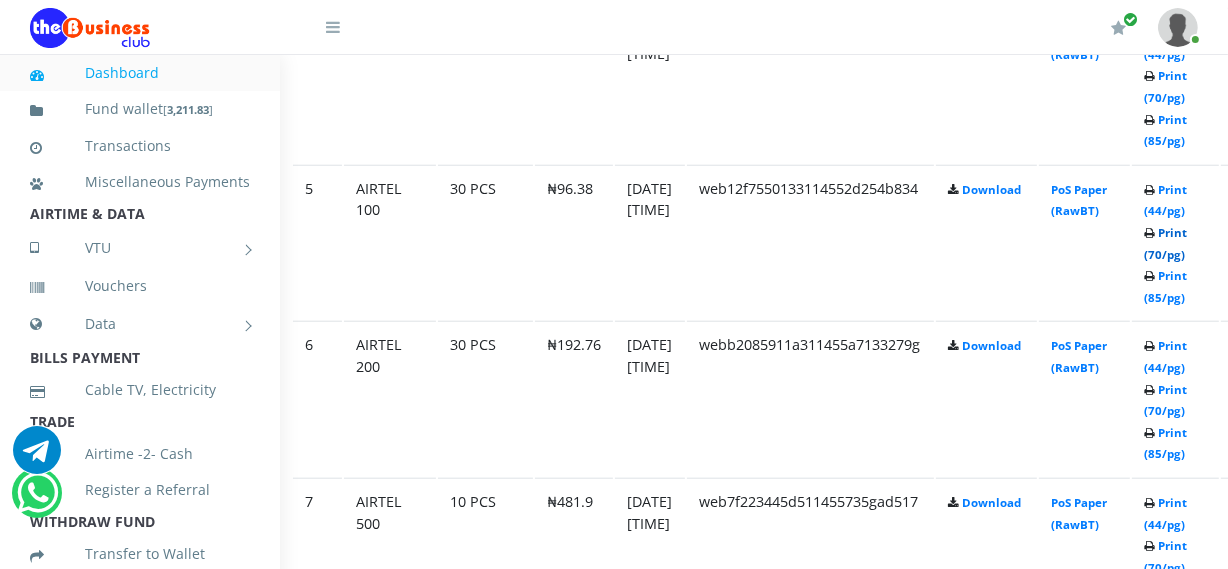 click on "Print (70/pg)" at bounding box center [1165, 243] 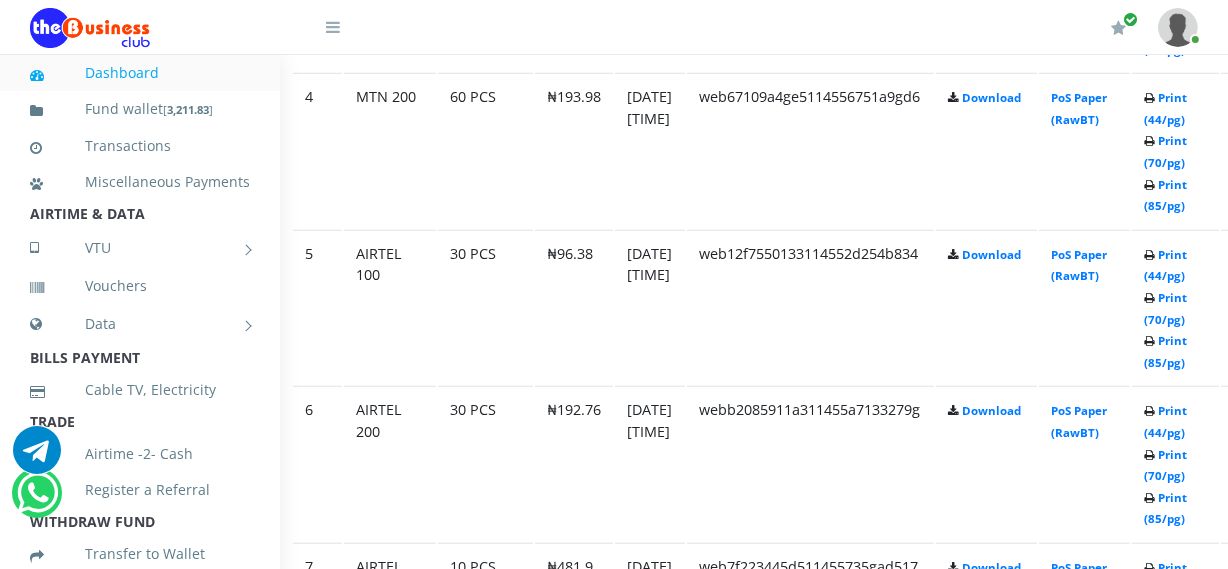 scroll, scrollTop: 1725, scrollLeft: 54, axis: both 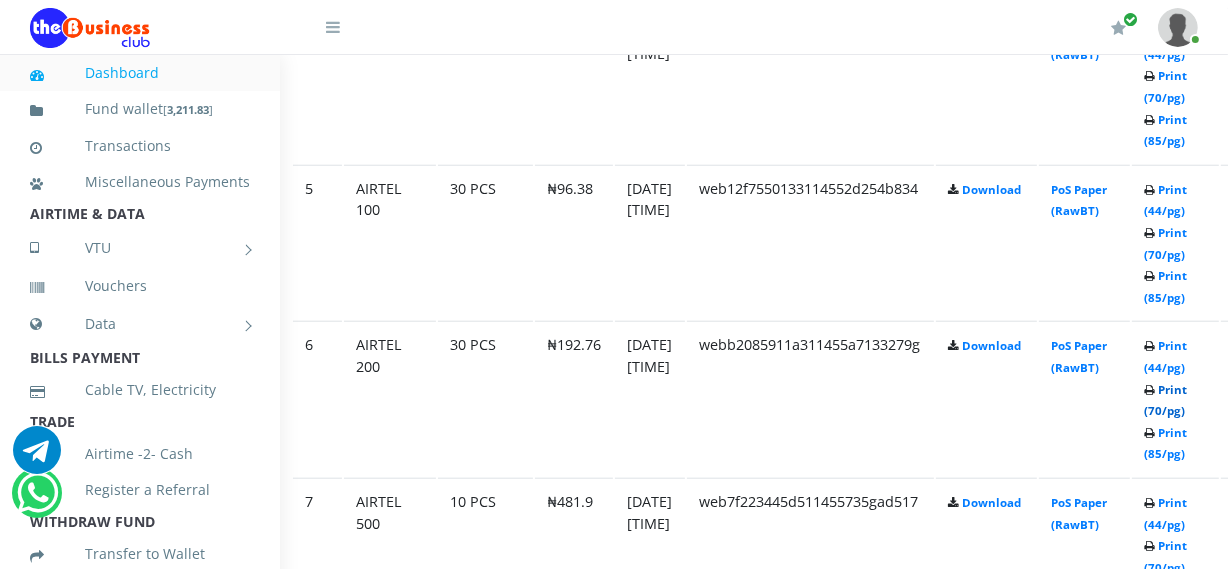 click on "Print (70/pg)" at bounding box center [1165, 400] 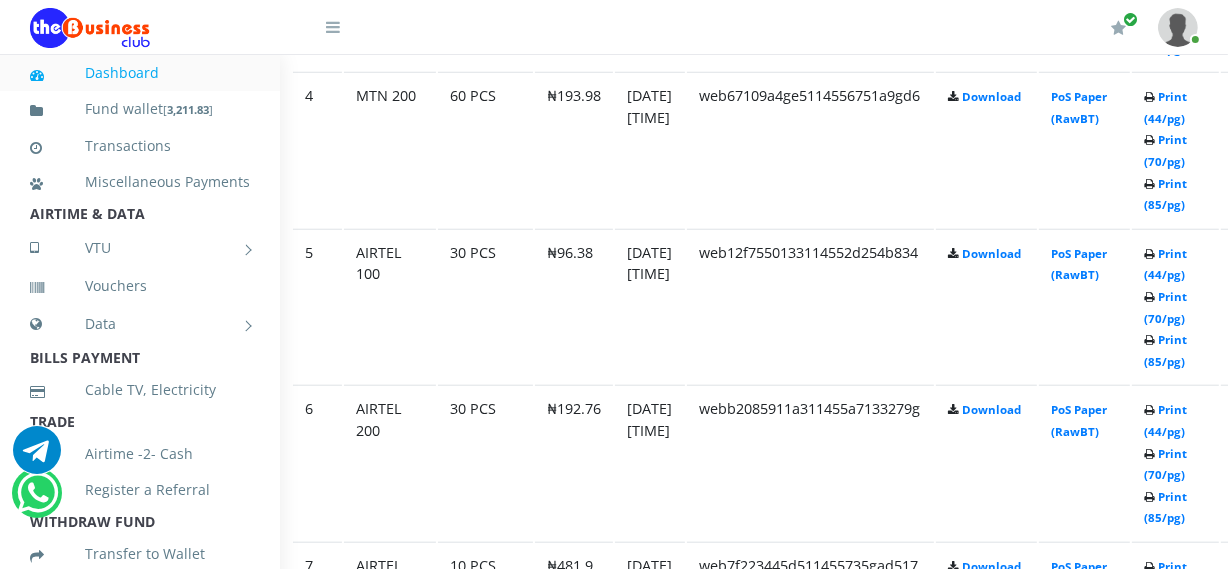scroll, scrollTop: 1725, scrollLeft: 54, axis: both 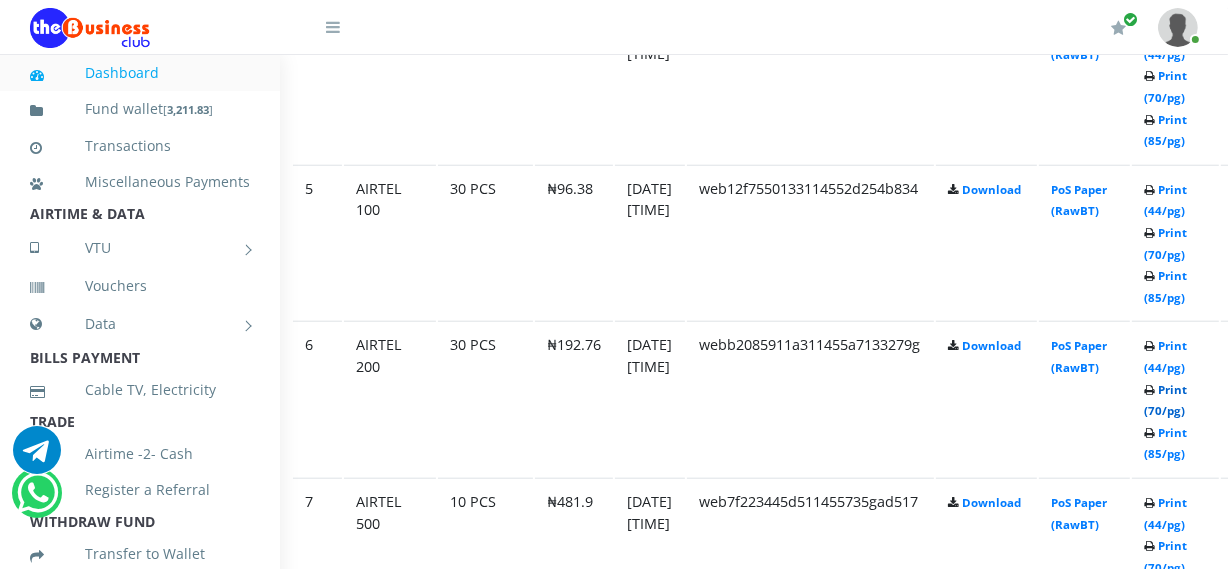 click on "Print (70/pg)" at bounding box center (1165, 400) 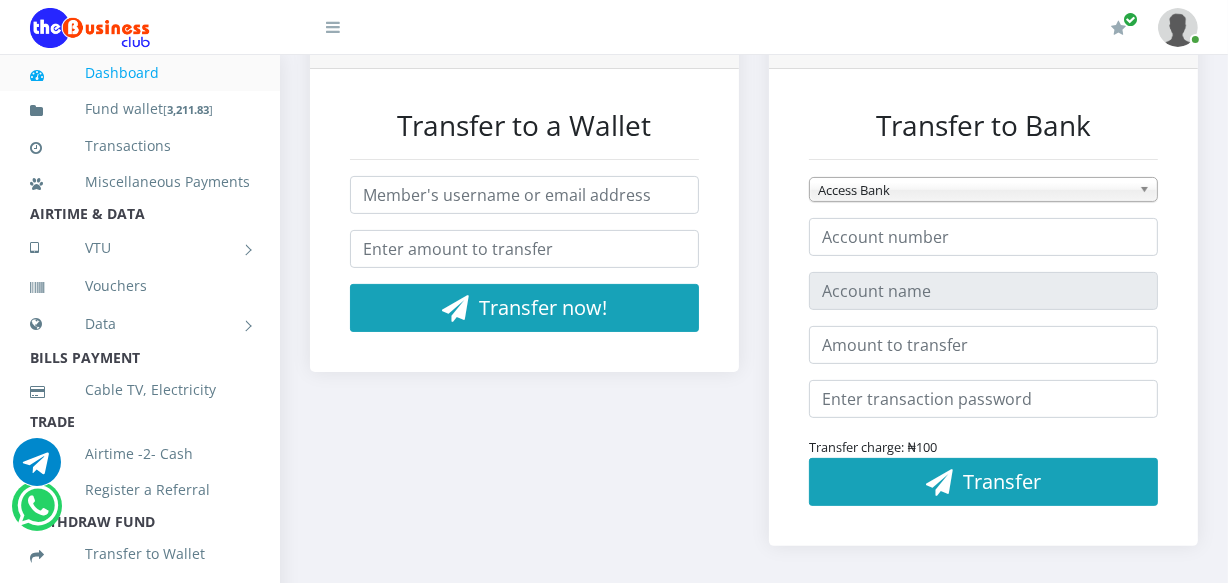 scroll, scrollTop: 0, scrollLeft: 0, axis: both 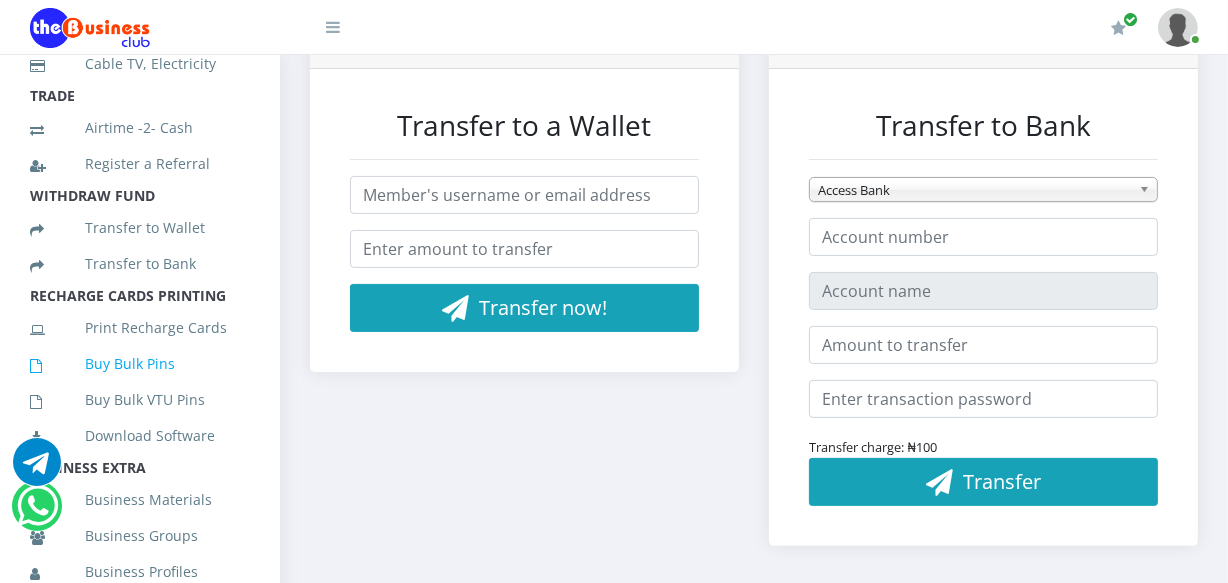 click on "Buy Bulk Pins" at bounding box center (140, 364) 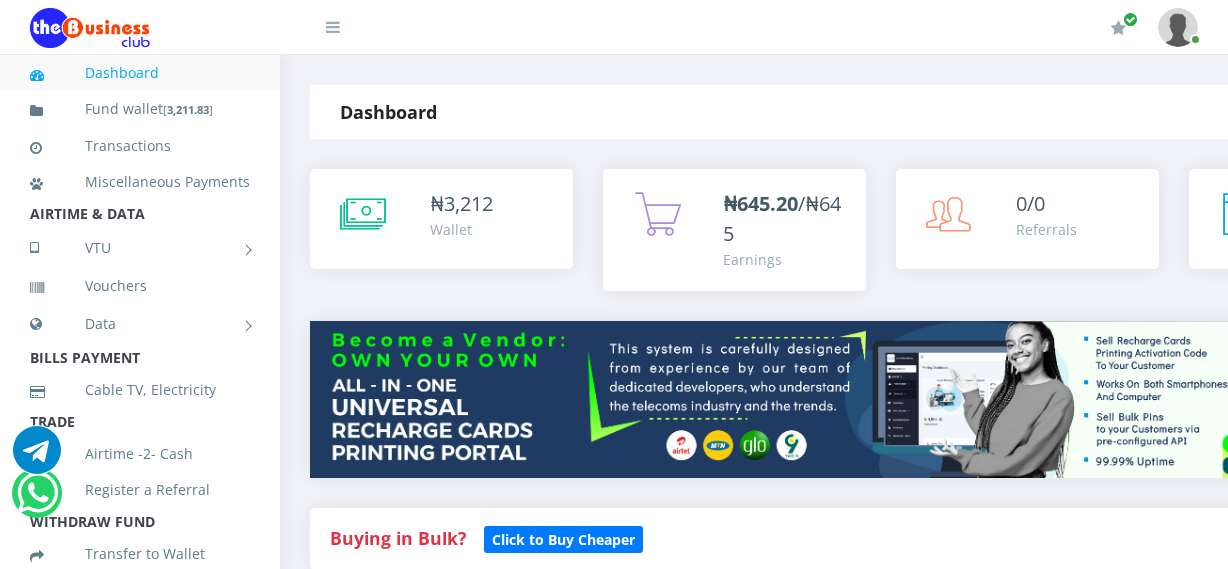 scroll, scrollTop: 0, scrollLeft: 0, axis: both 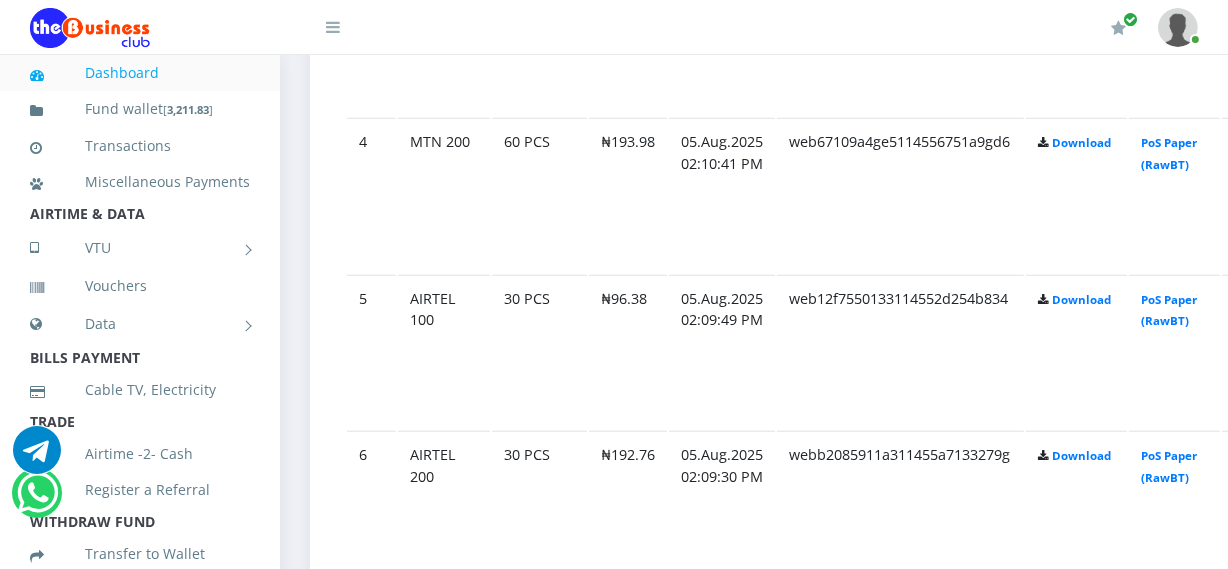 drag, startPoint x: 1231, startPoint y: 76, endPoint x: 1239, endPoint y: 260, distance: 184.17383 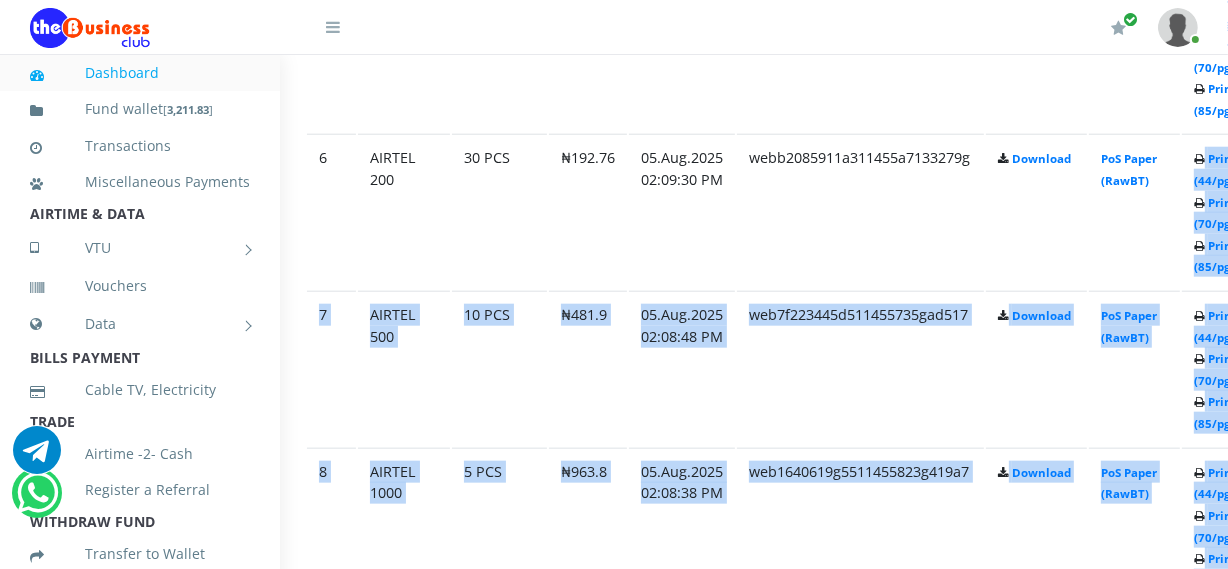 scroll, scrollTop: 2057, scrollLeft: 60, axis: both 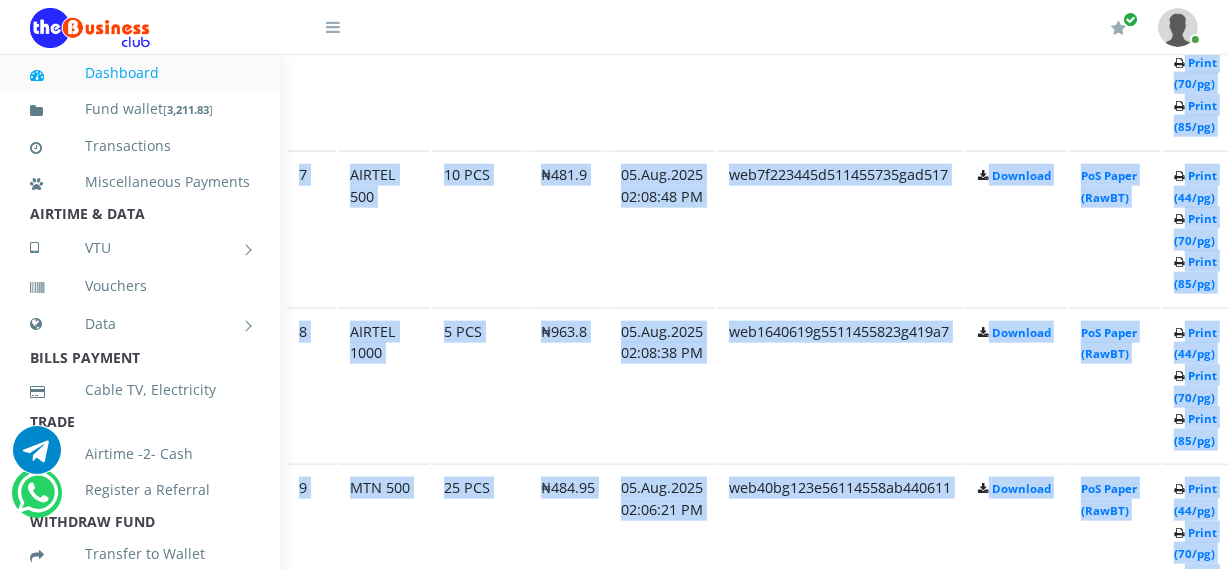 click on "Dashboard
Fund wallet  [ 3,211.83 ]
Transactions
Miscellaneous Payments
AIRTIME & DATA
VTU
Nigerian VTU
International VTU
Vouchers
Data
Shared Data
Data Bundle
TRADE" at bounding box center (554, 302) 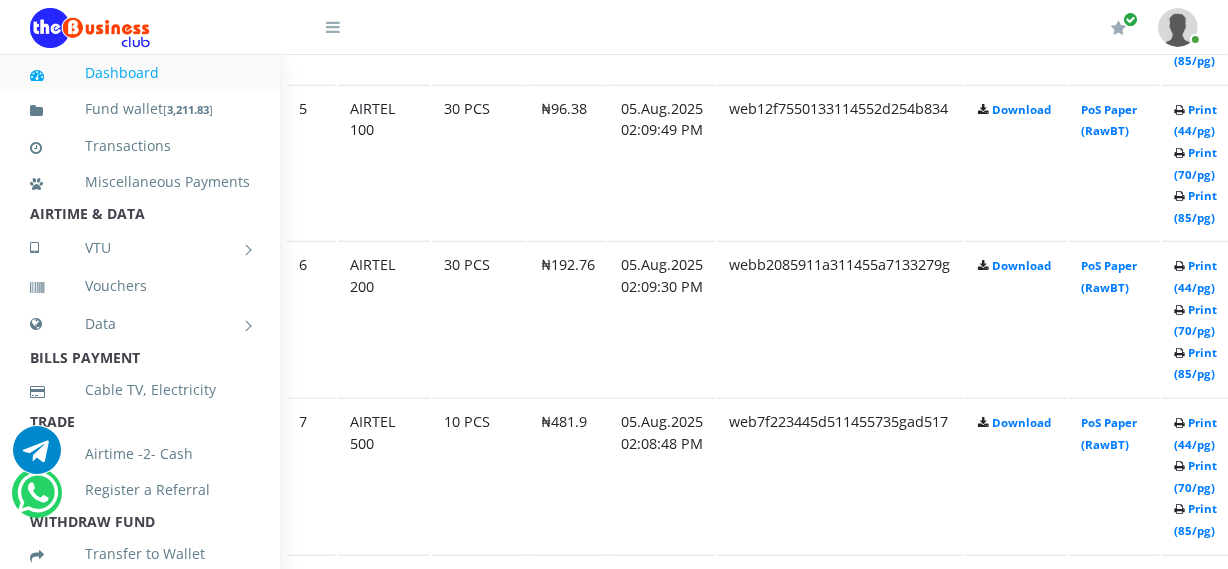 scroll, scrollTop: 1801, scrollLeft: 60, axis: both 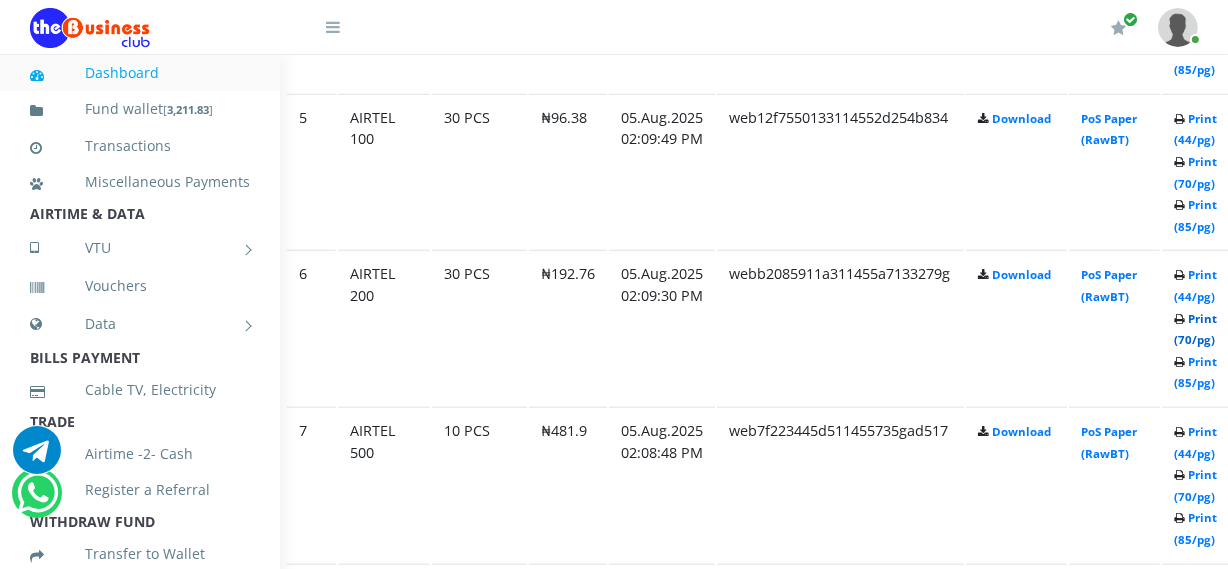 click on "Print (70/pg)" at bounding box center [1195, 329] 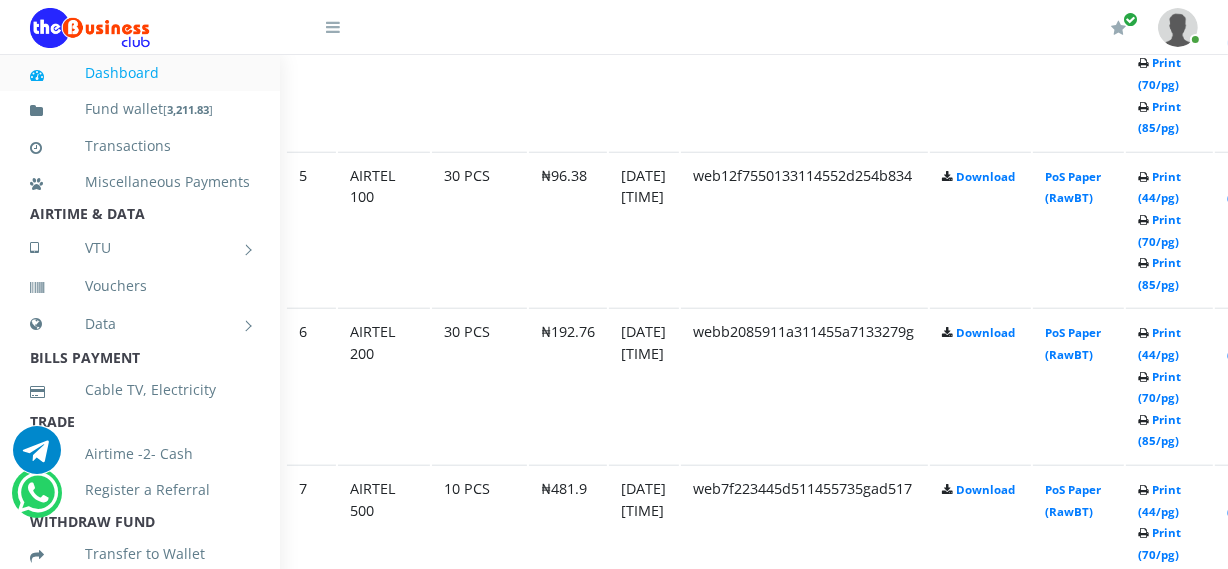 scroll, scrollTop: 0, scrollLeft: 0, axis: both 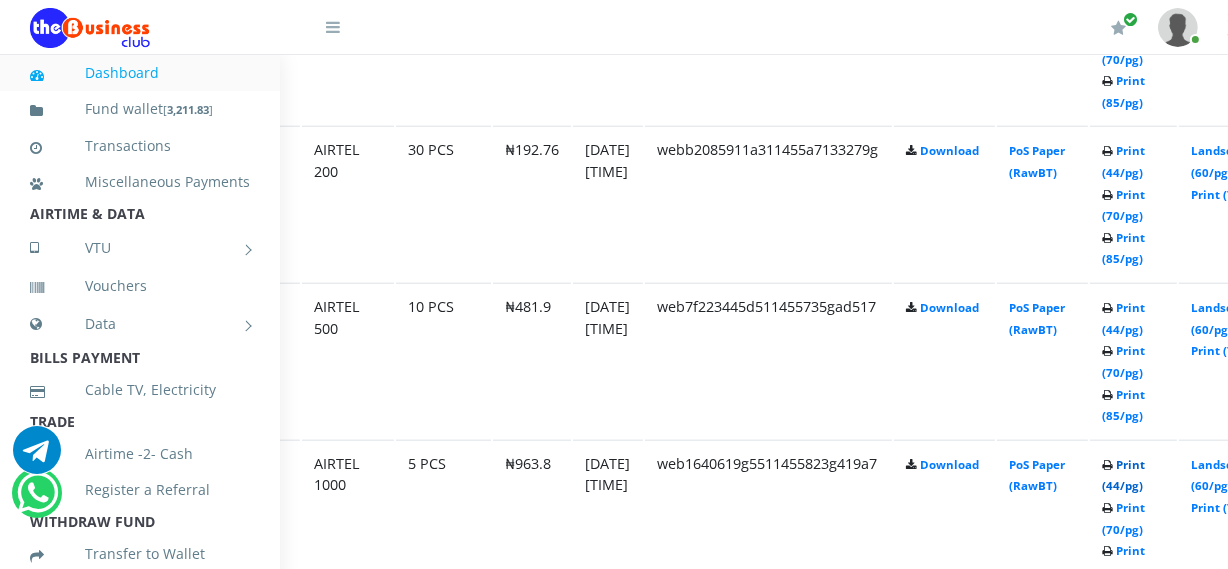click on "Print (44/pg)" at bounding box center [1123, 475] 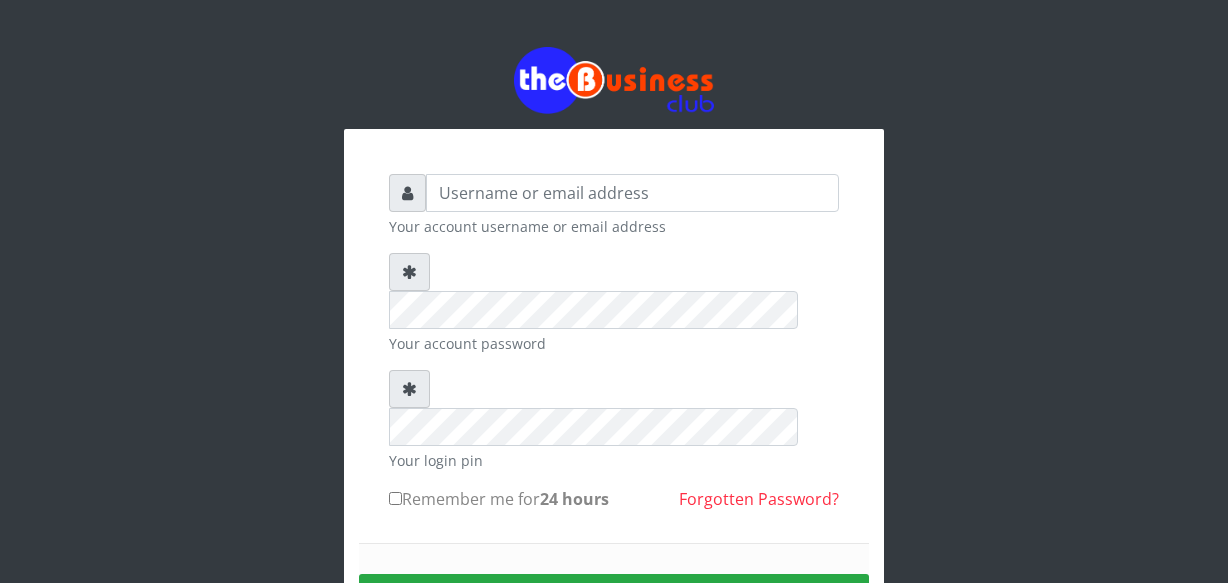 scroll, scrollTop: 0, scrollLeft: 0, axis: both 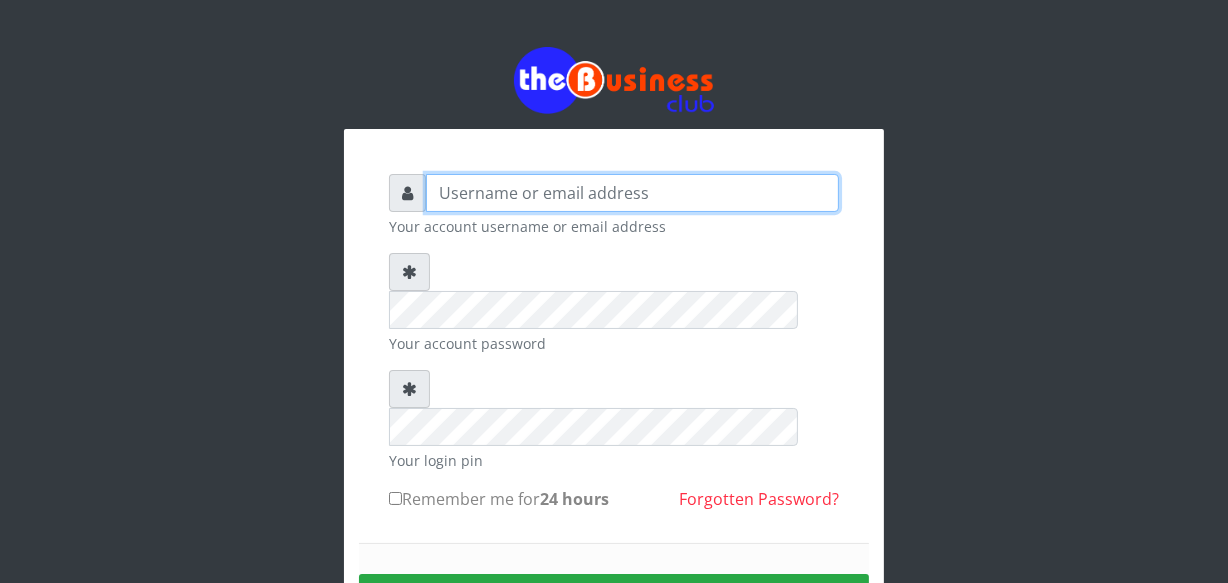 click at bounding box center [632, 193] 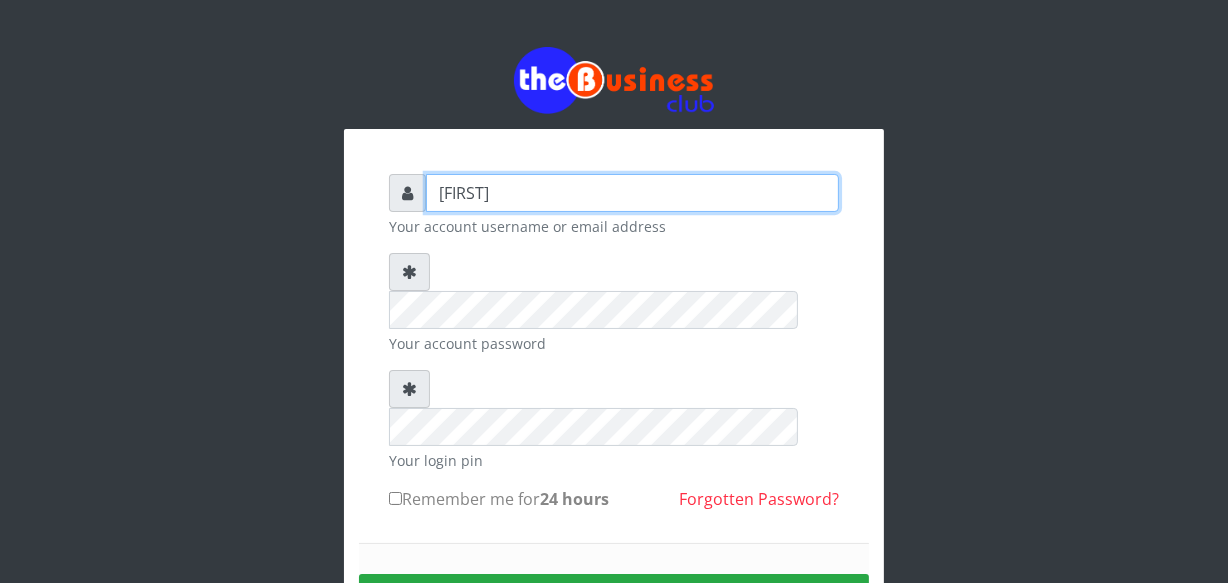 type on "[FIRST]" 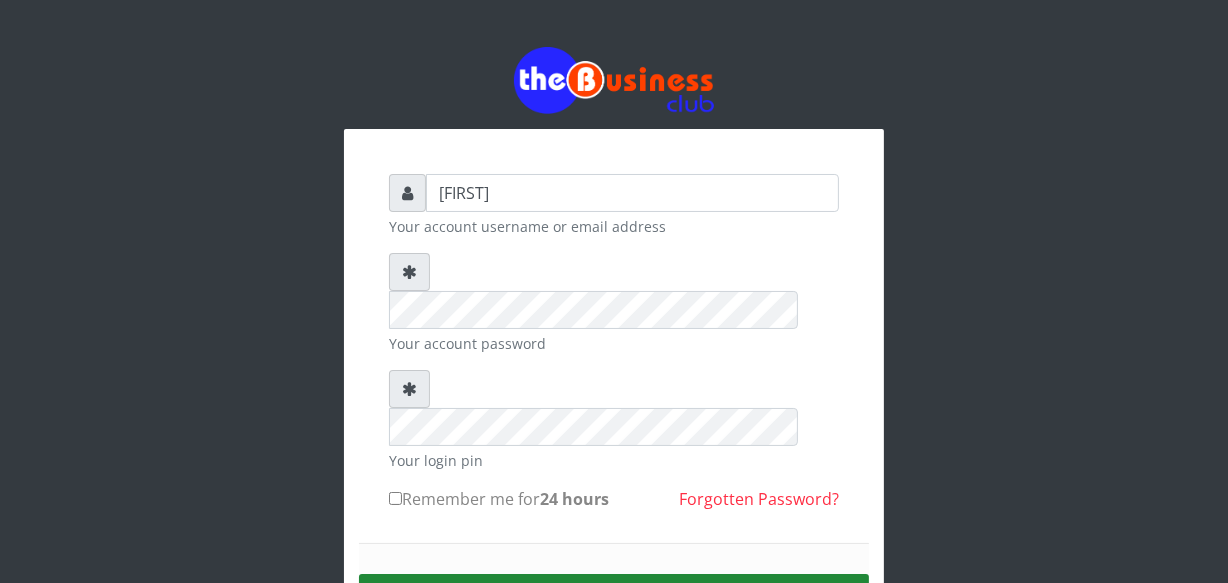 click on "Sign in" at bounding box center [614, 599] 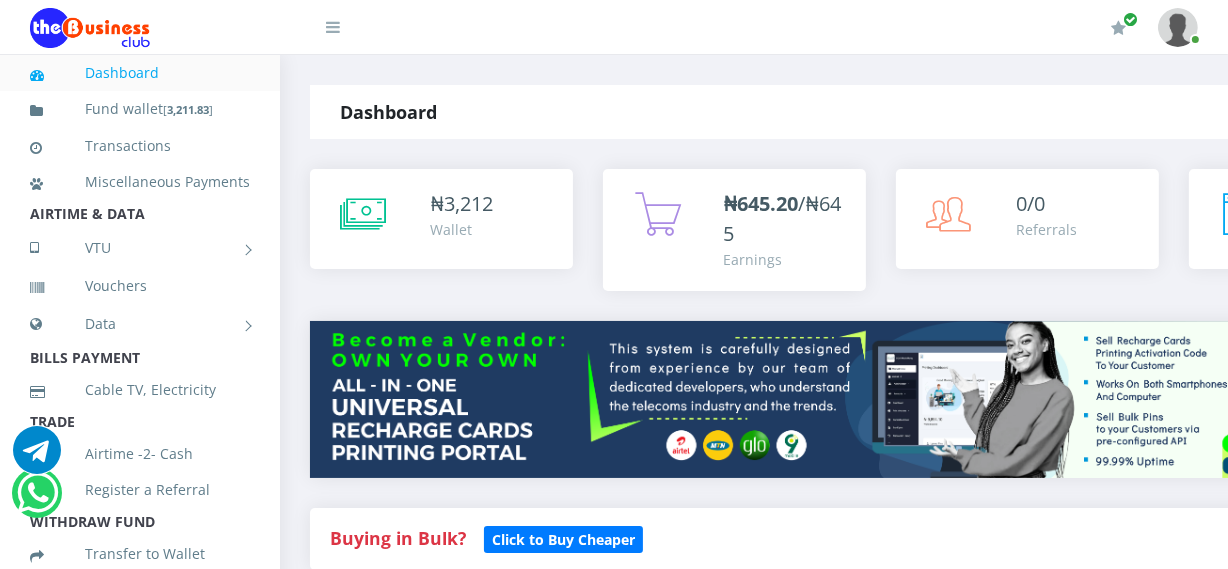 scroll, scrollTop: 0, scrollLeft: 0, axis: both 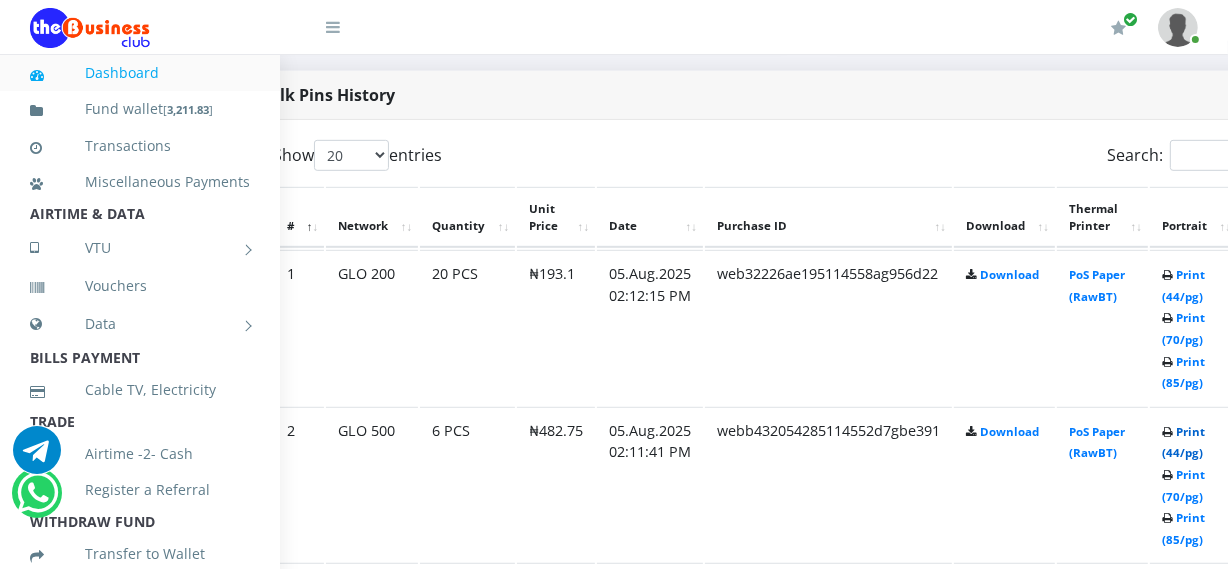 click on "Print (44/pg)" at bounding box center [1183, 442] 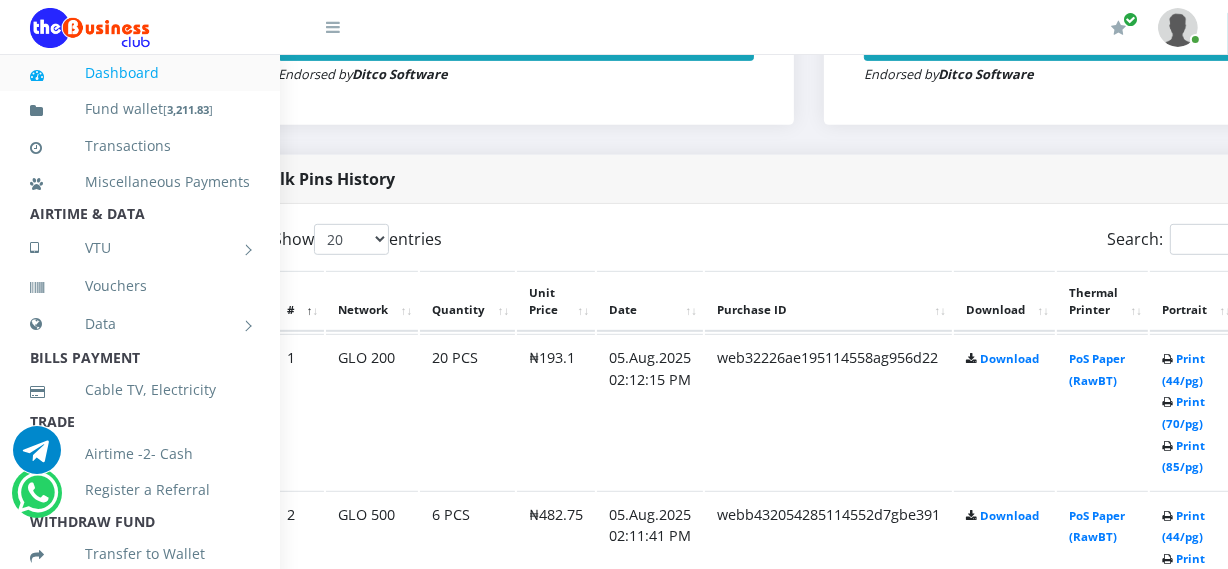 scroll, scrollTop: 0, scrollLeft: 0, axis: both 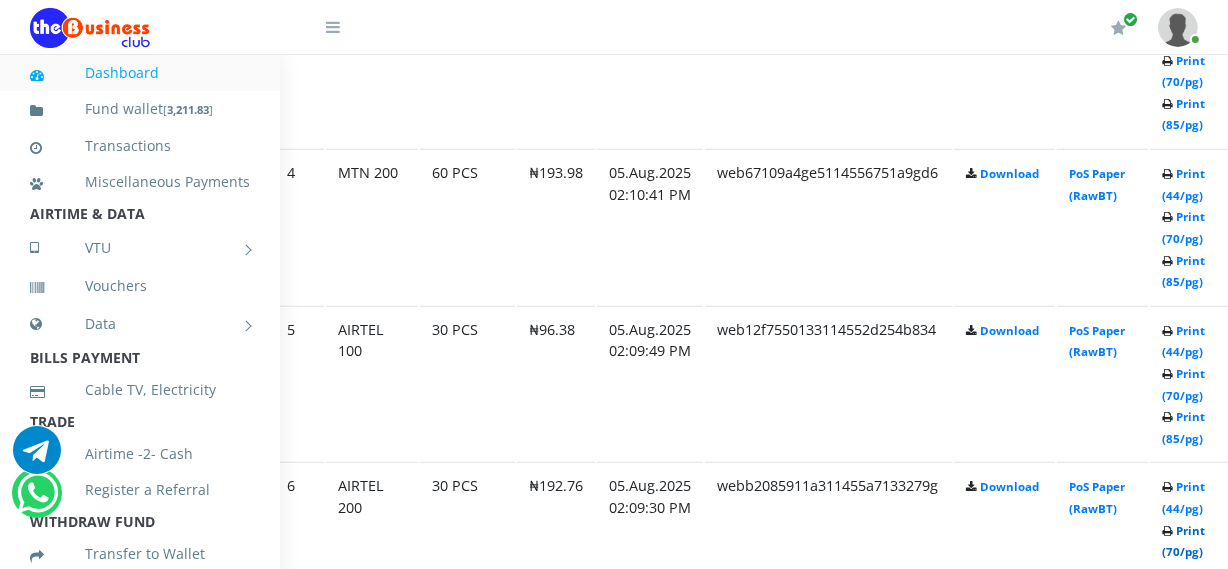 click on "Print (70/pg)" at bounding box center (1183, 541) 